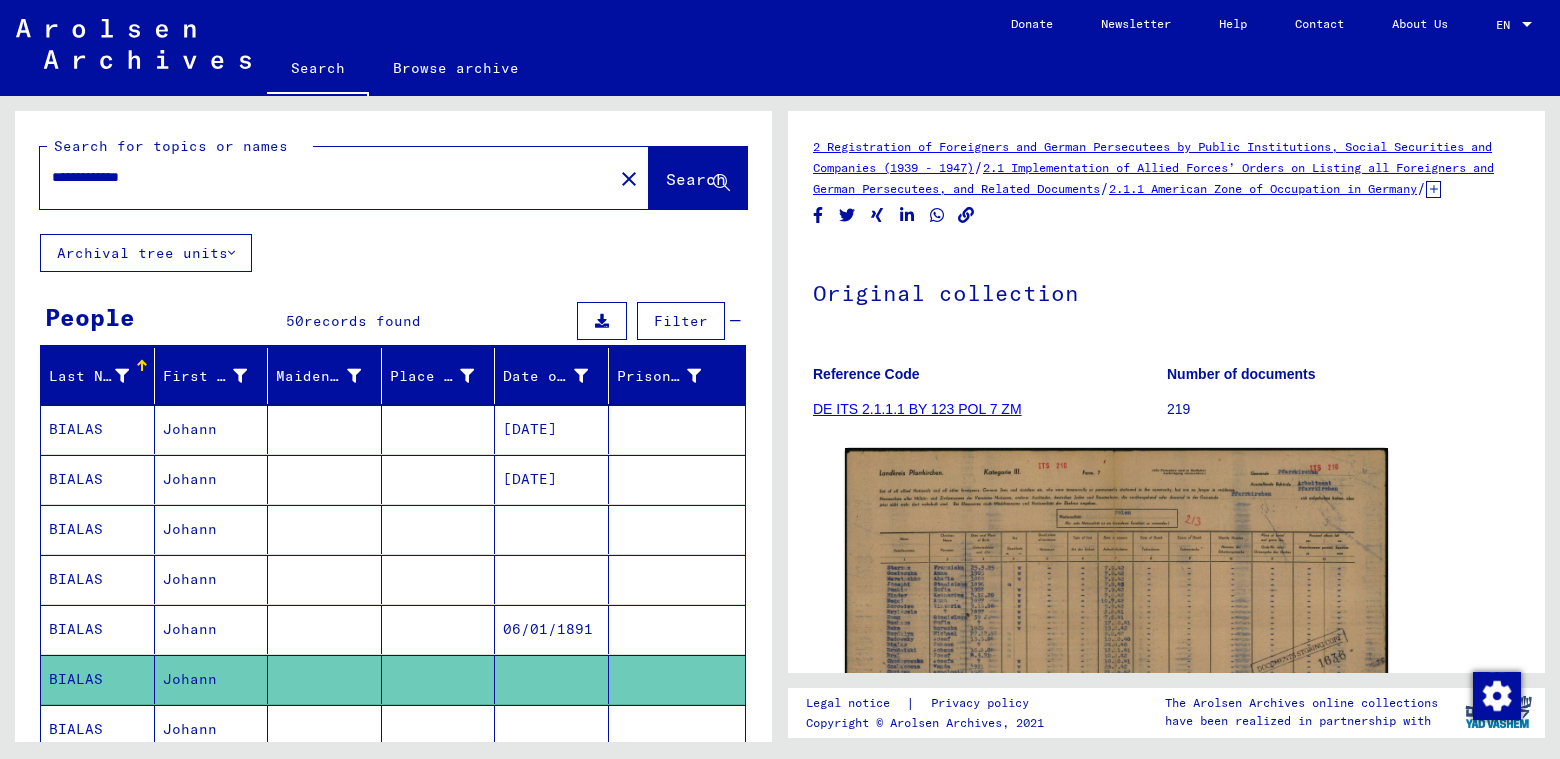 scroll, scrollTop: 0, scrollLeft: 0, axis: both 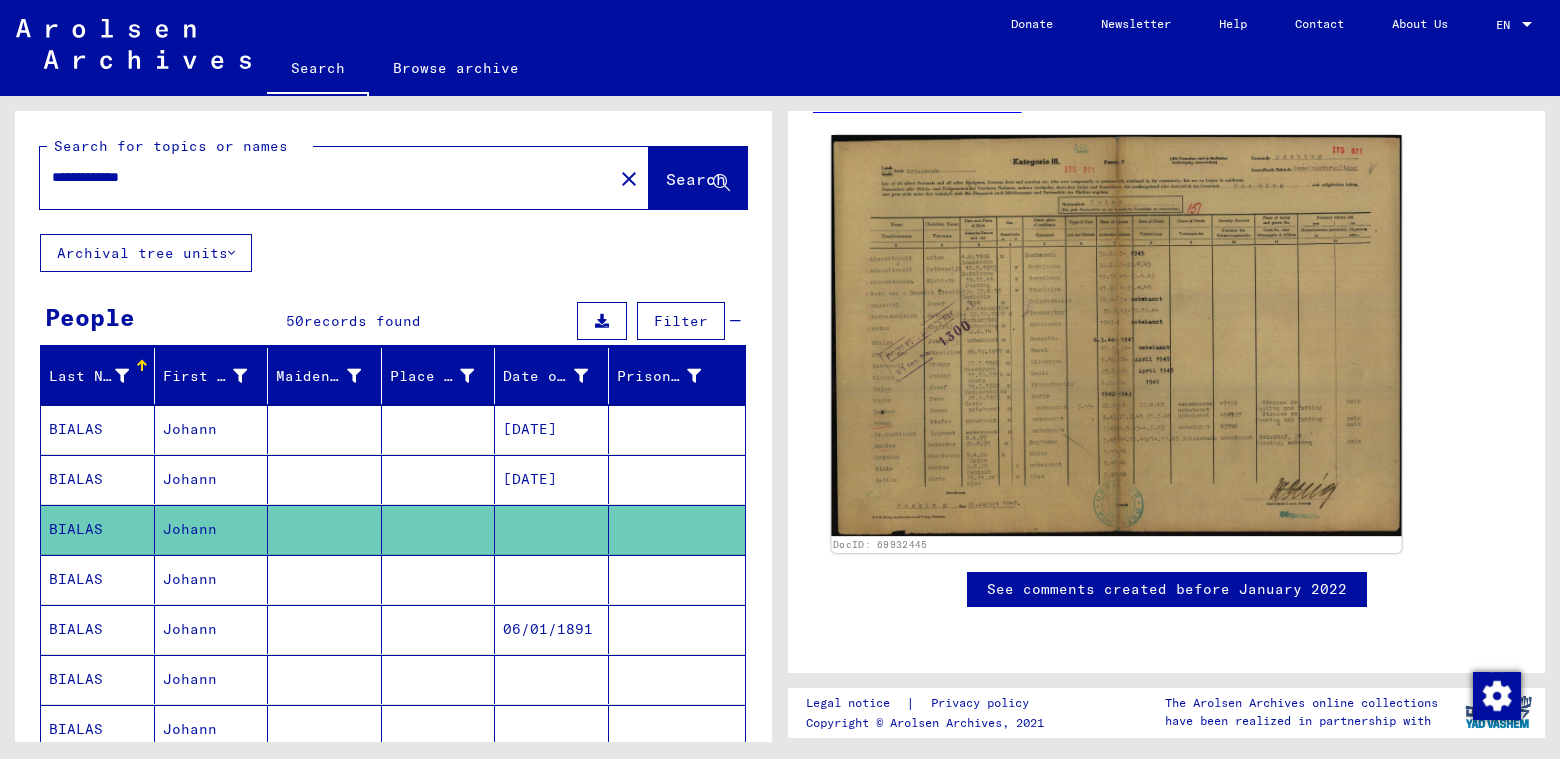 click 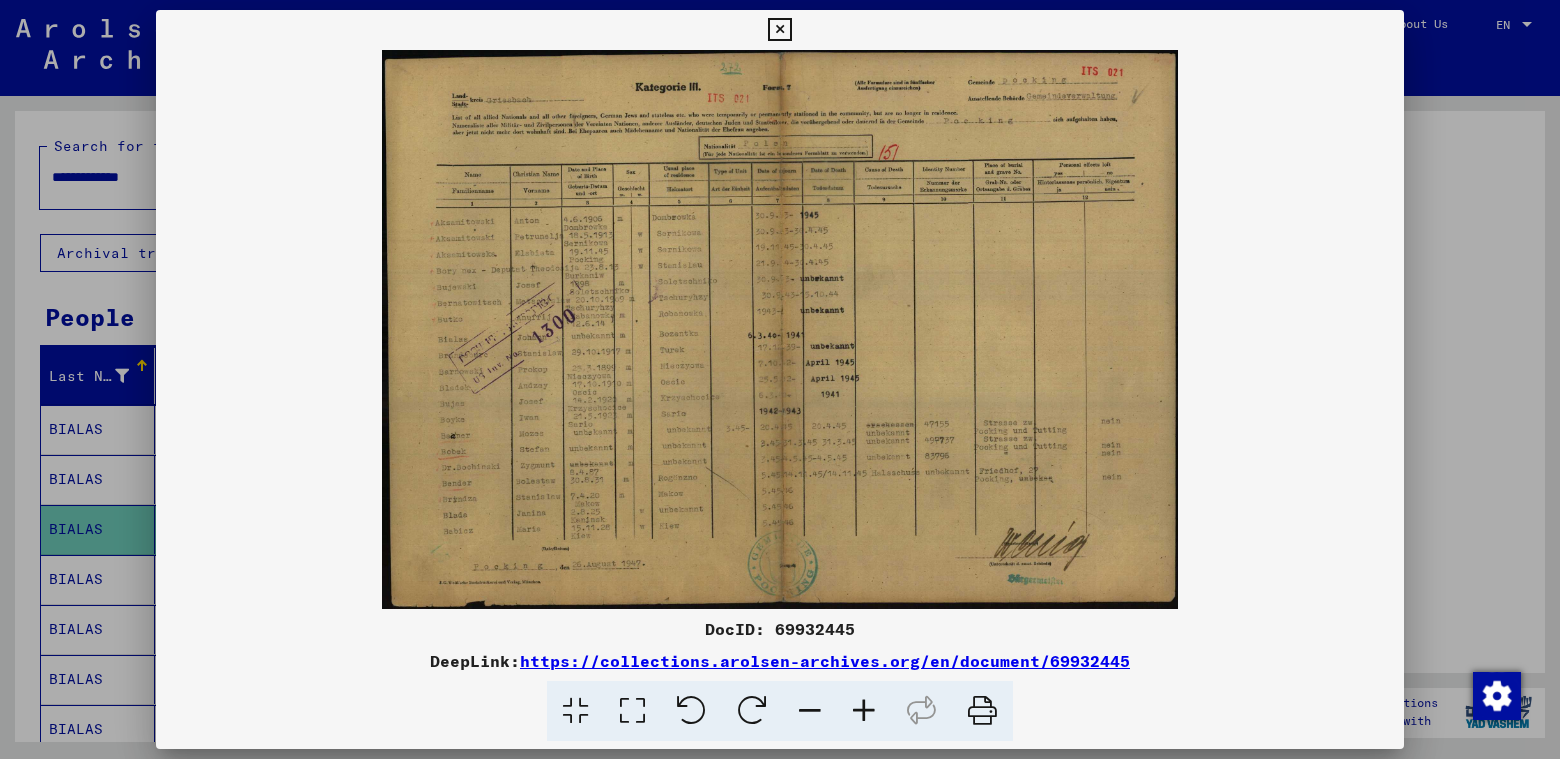 click at bounding box center (864, 711) 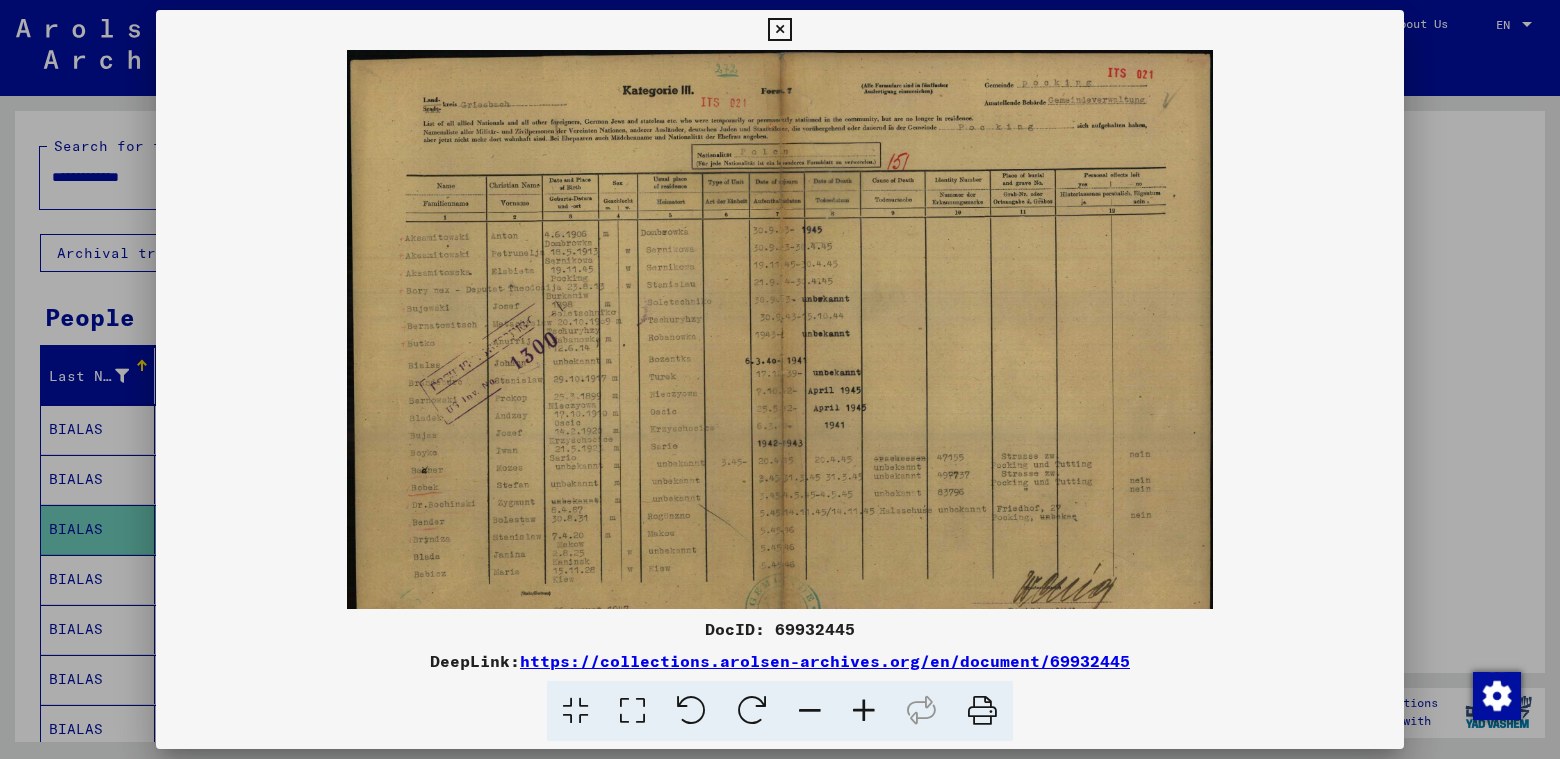 click at bounding box center (864, 711) 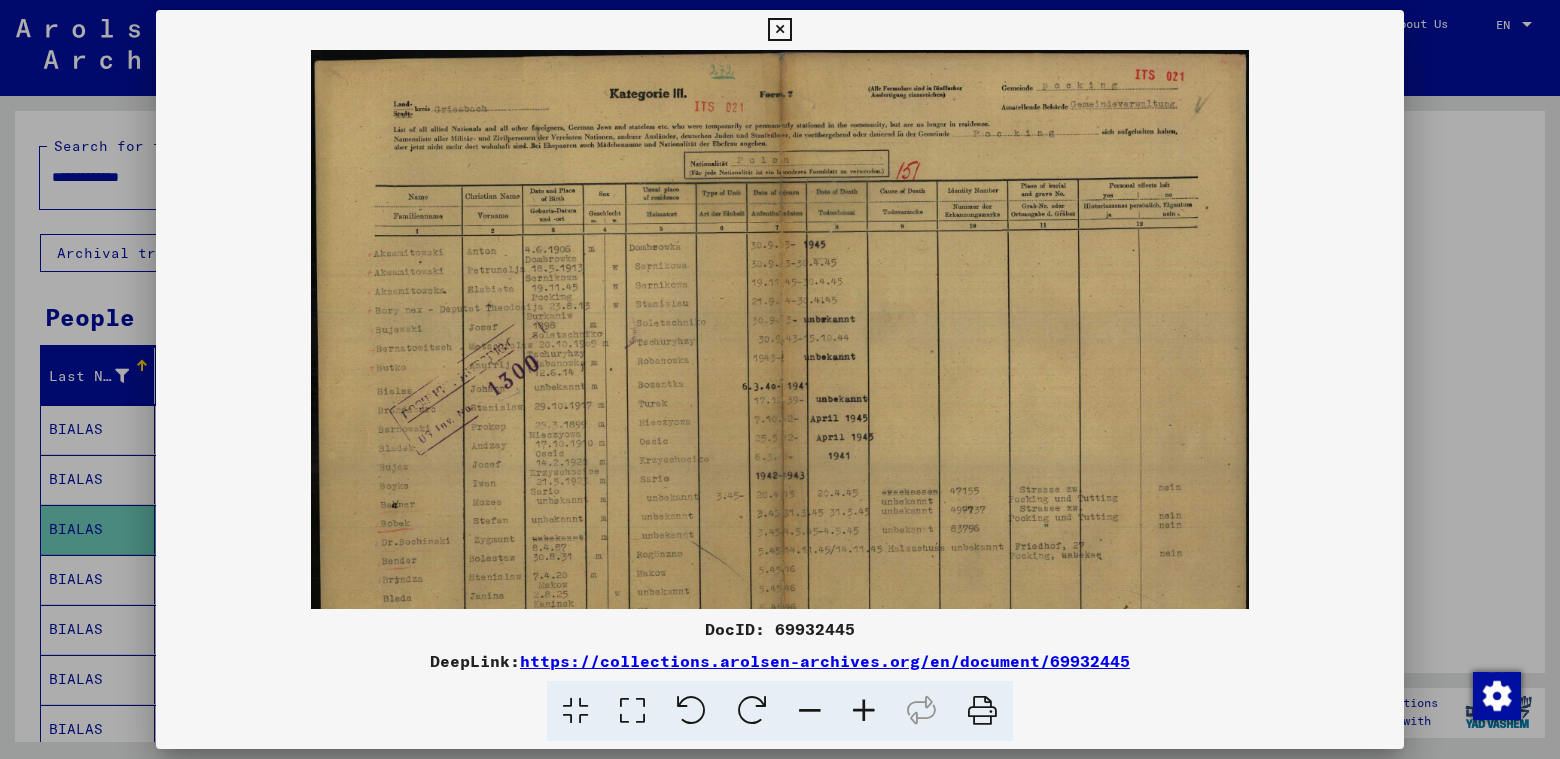 click at bounding box center [864, 711] 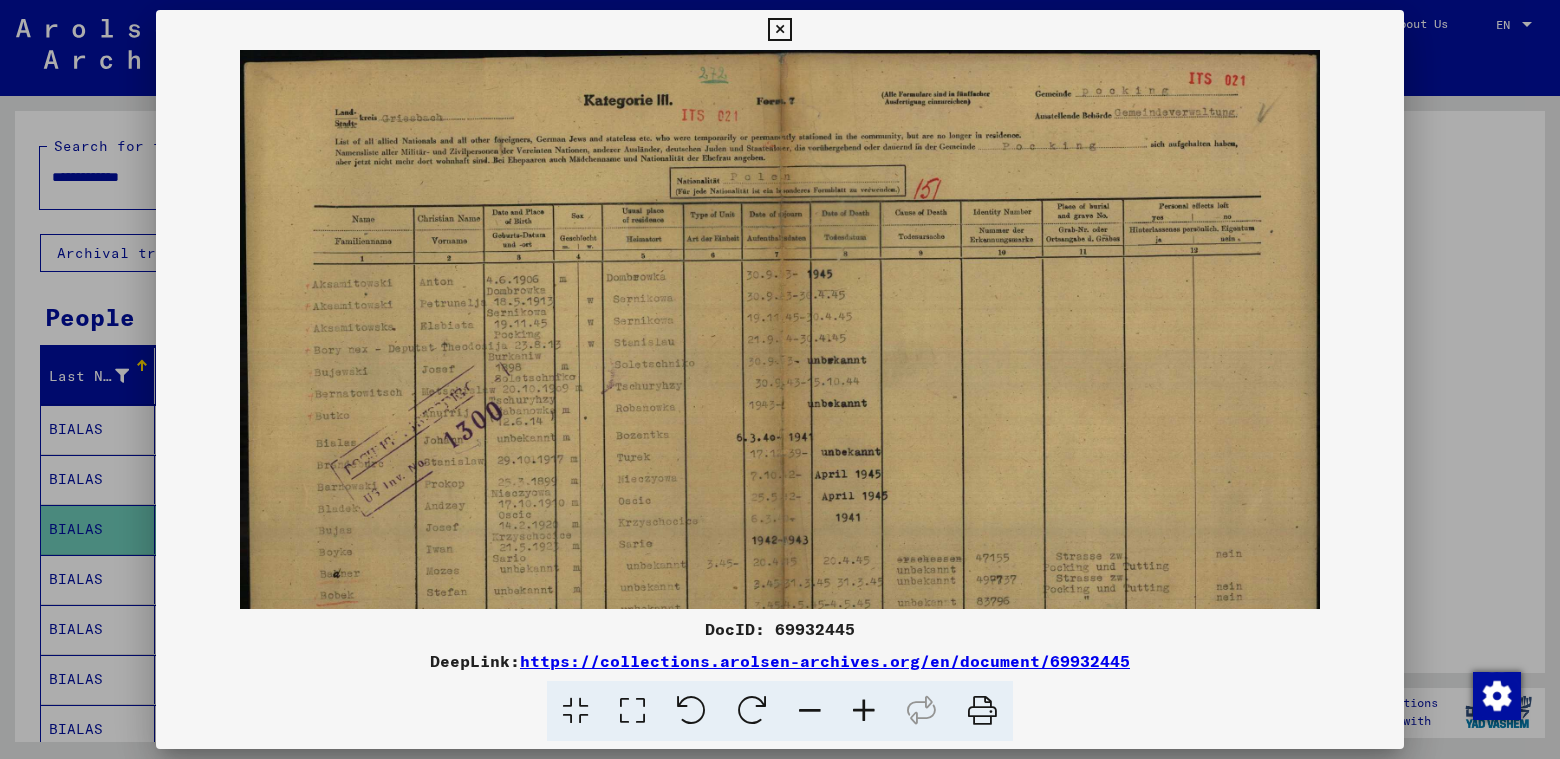 click at bounding box center (864, 711) 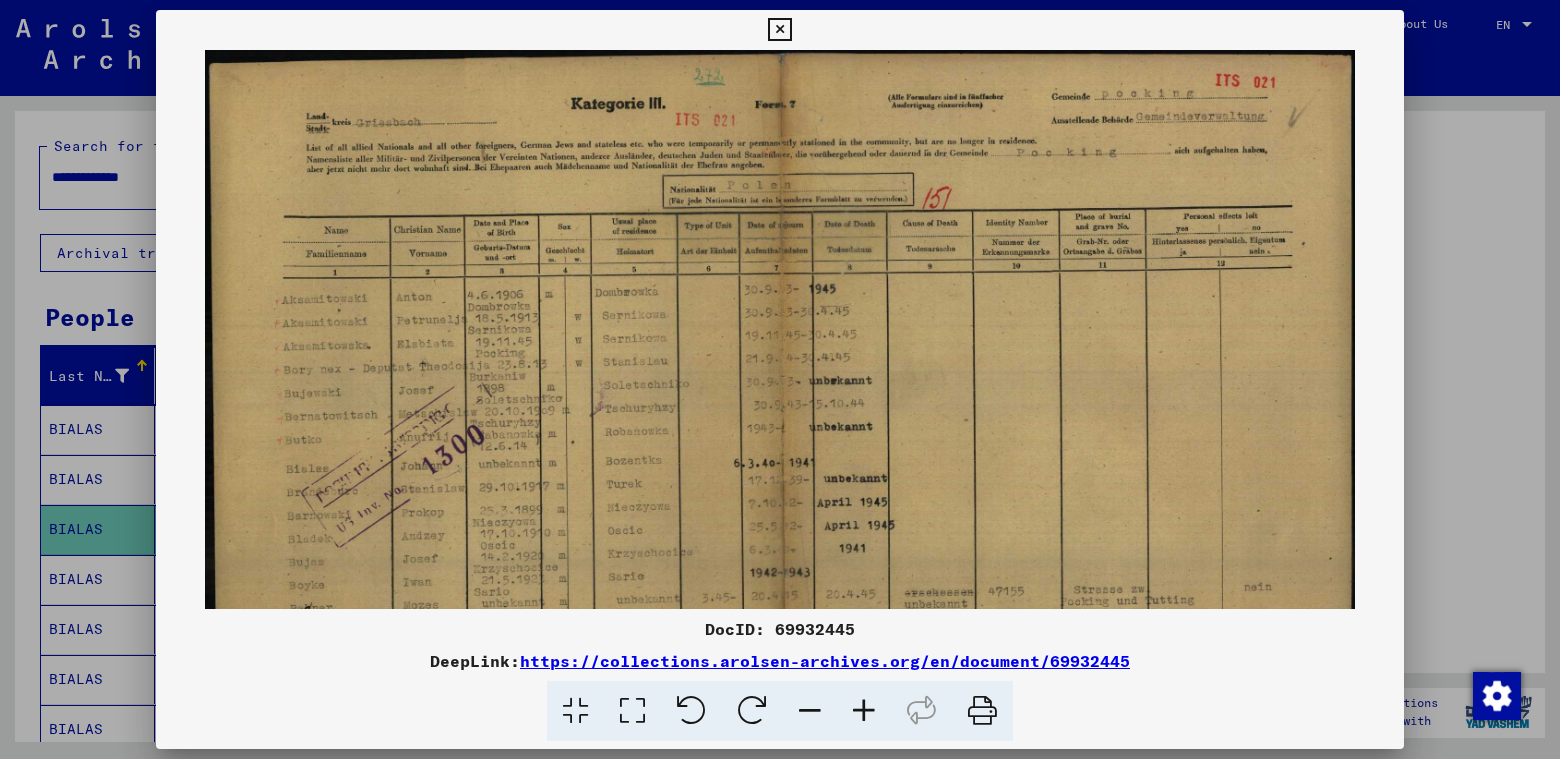 click at bounding box center [779, 30] 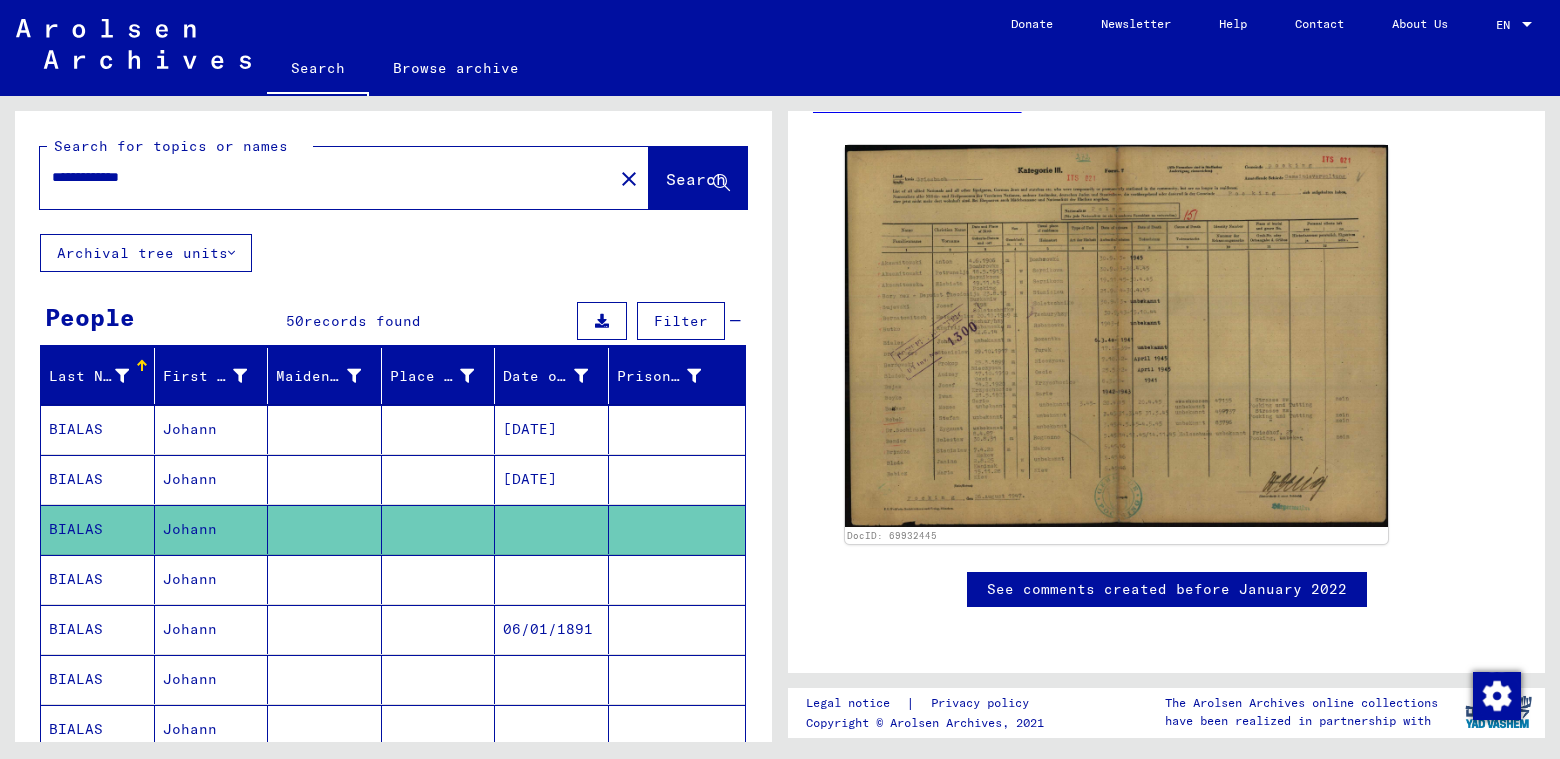 click at bounding box center [552, 629] 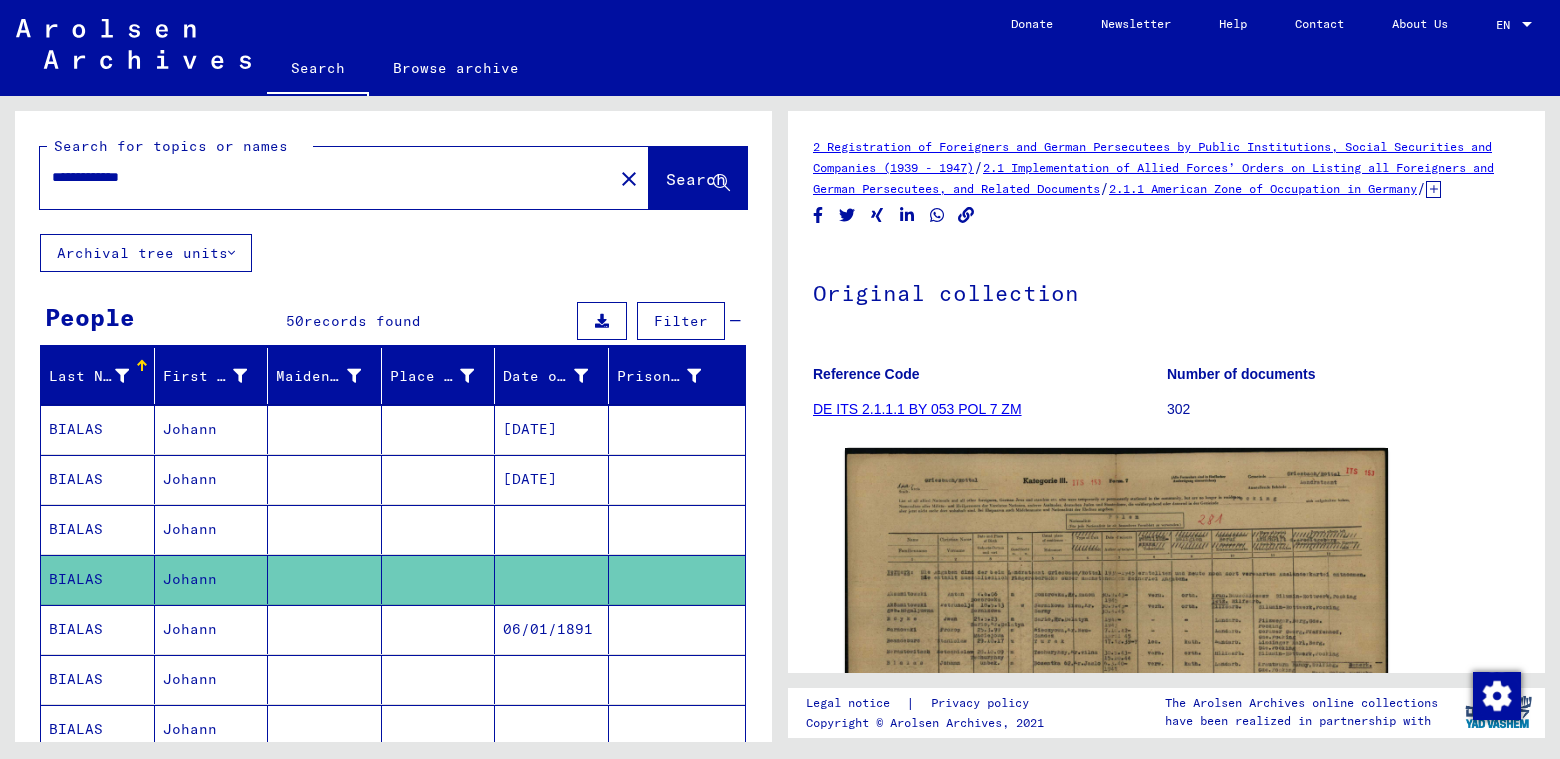 scroll, scrollTop: 0, scrollLeft: 0, axis: both 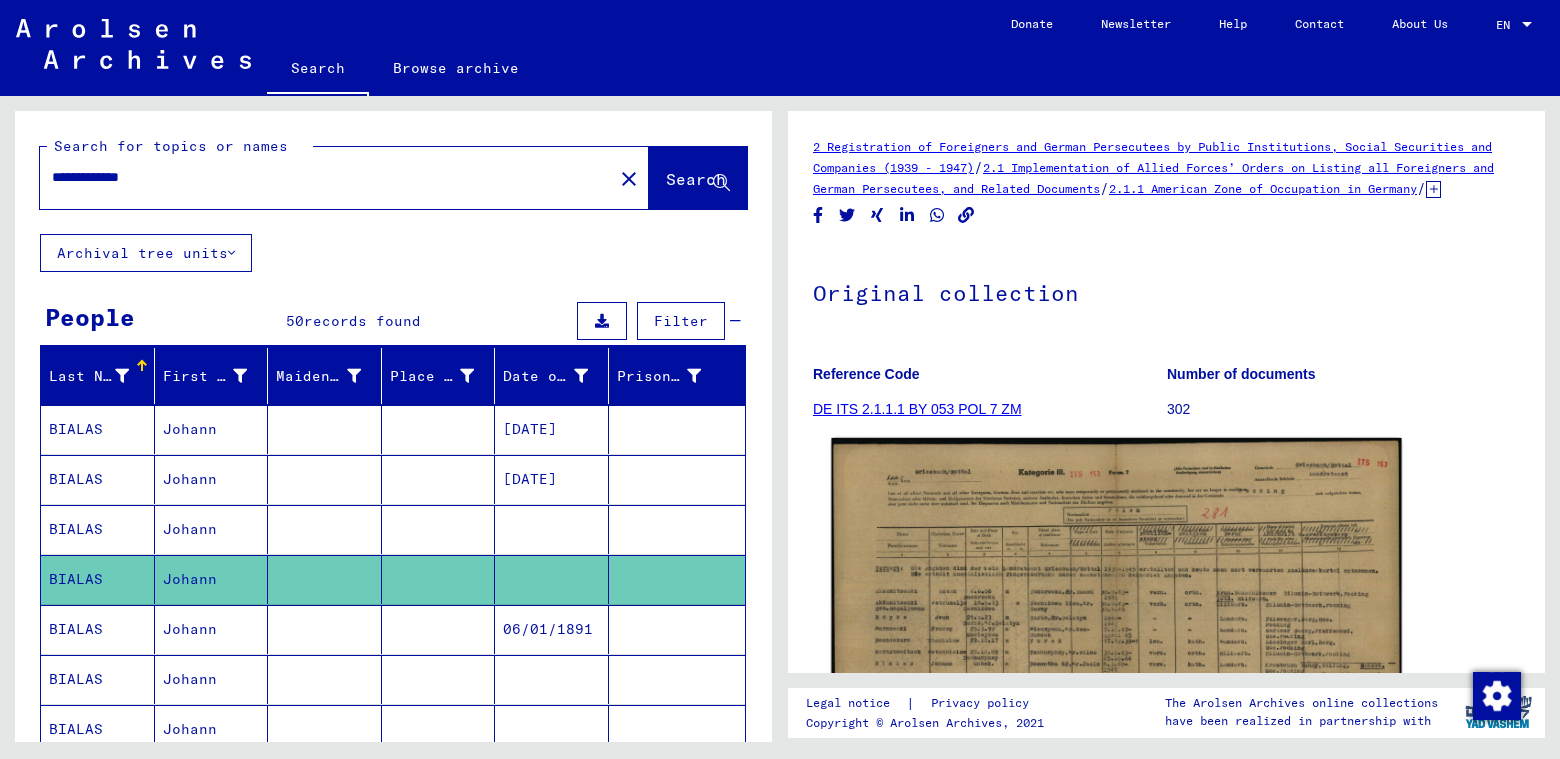 click 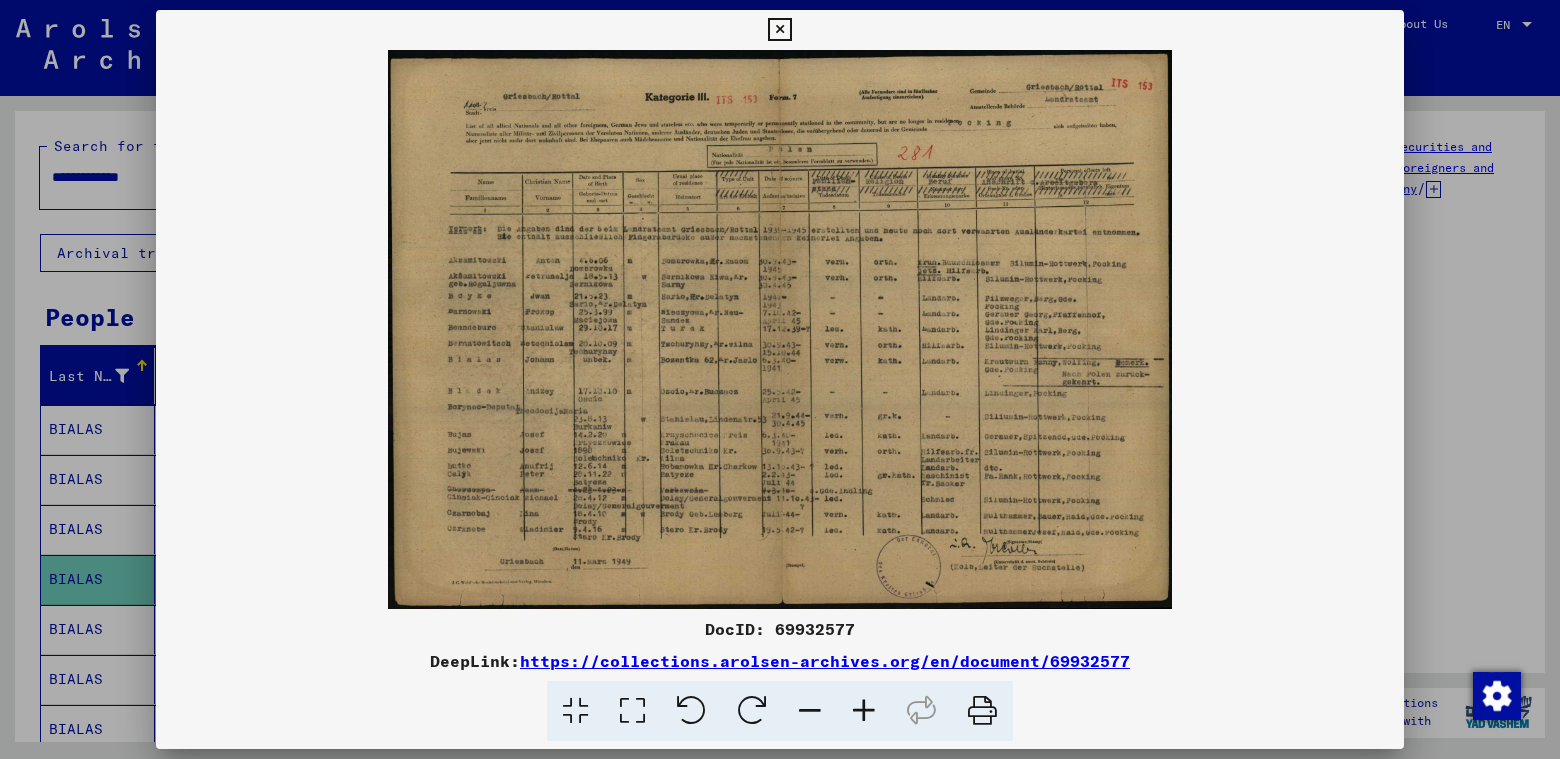 click at bounding box center [864, 711] 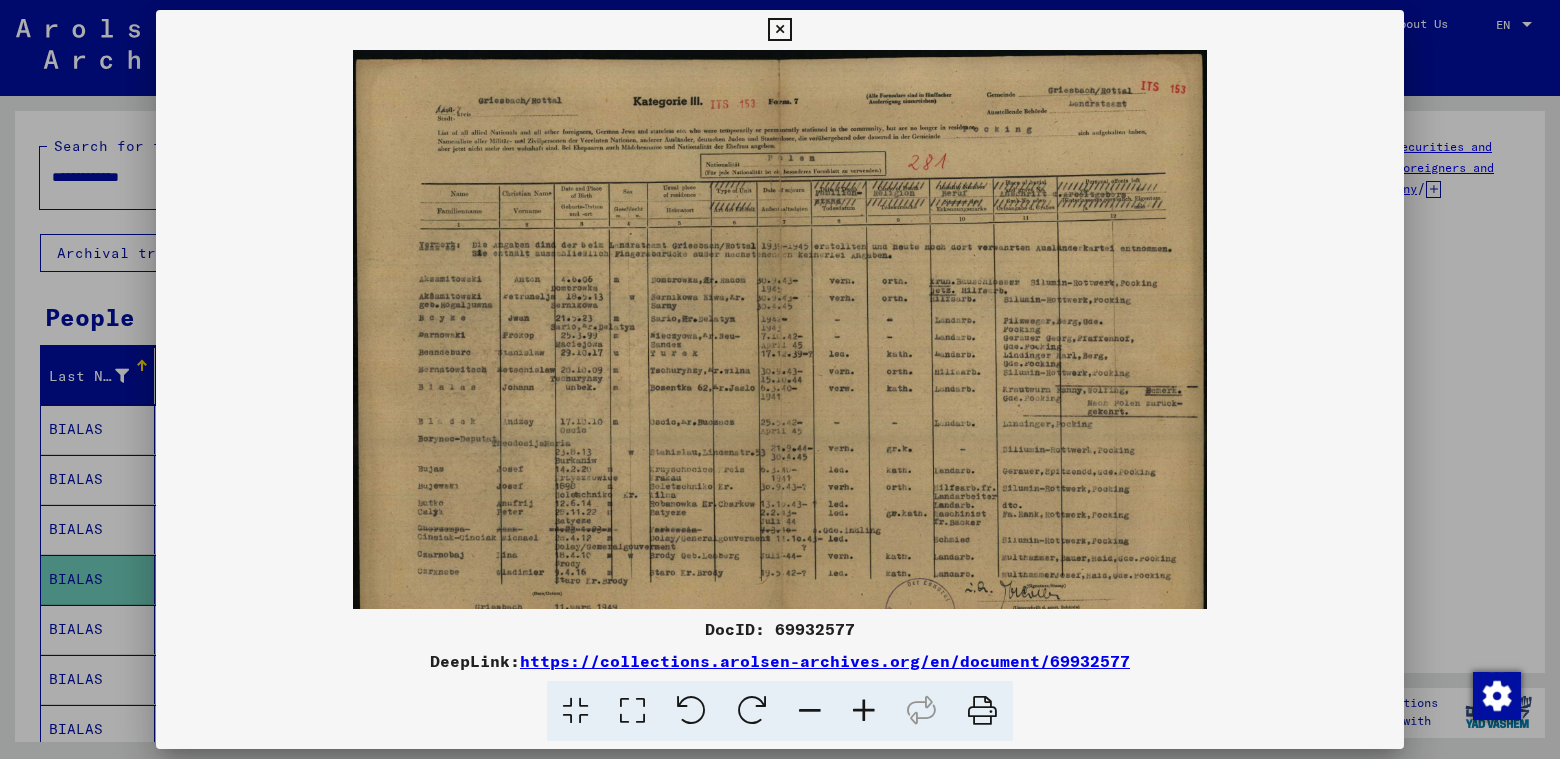 click at bounding box center (864, 711) 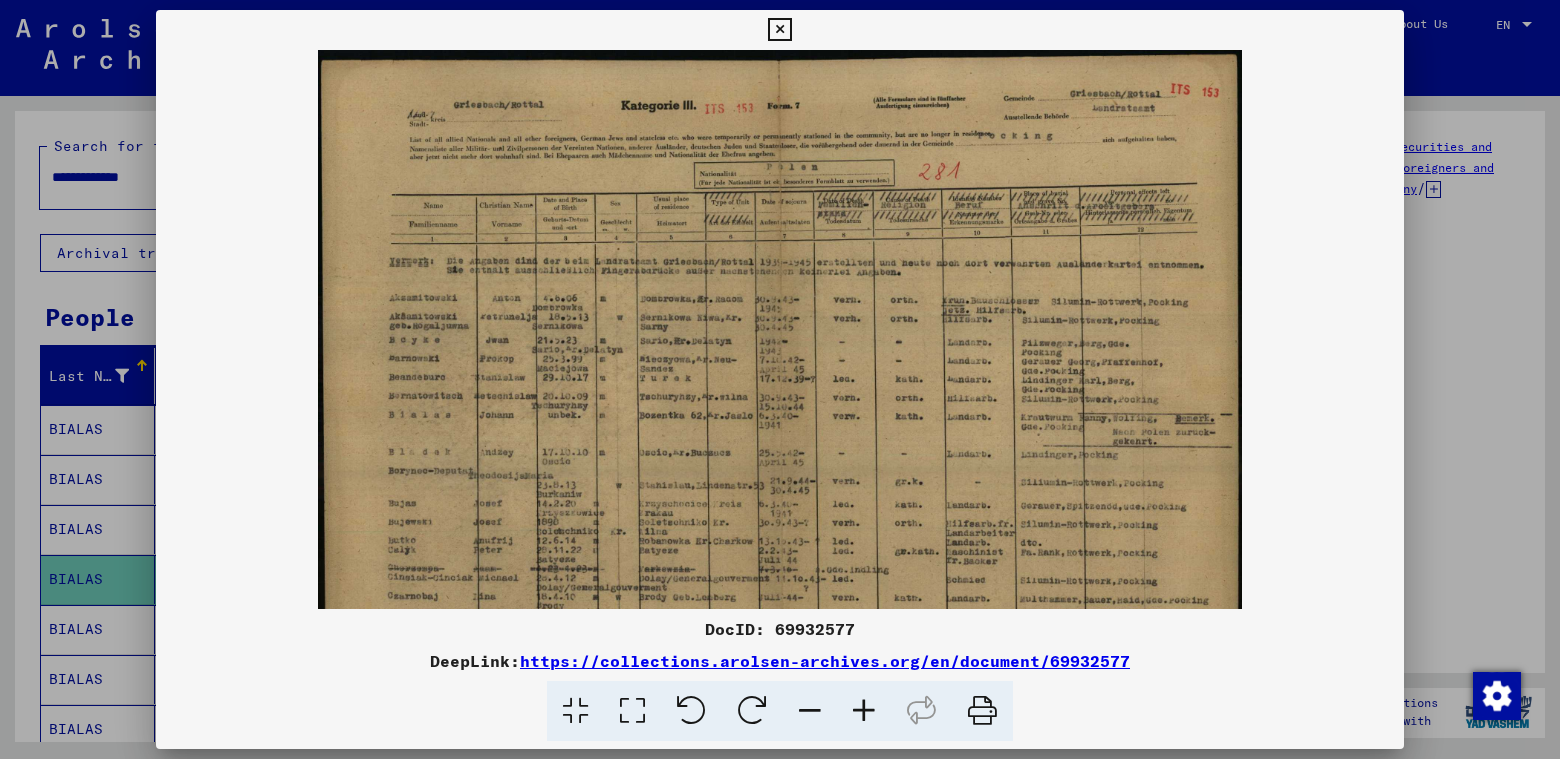 click at bounding box center [779, 30] 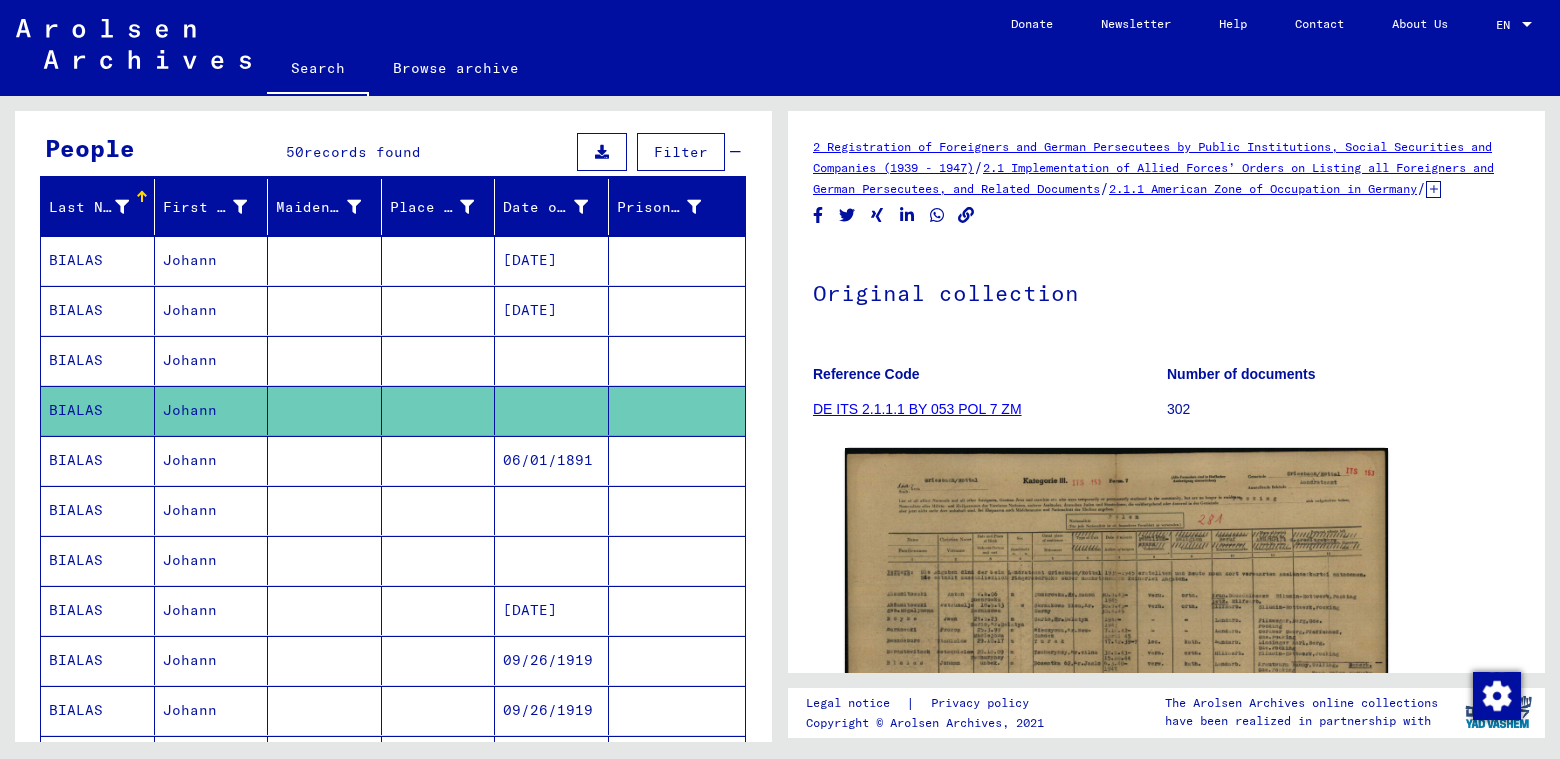 scroll, scrollTop: 200, scrollLeft: 0, axis: vertical 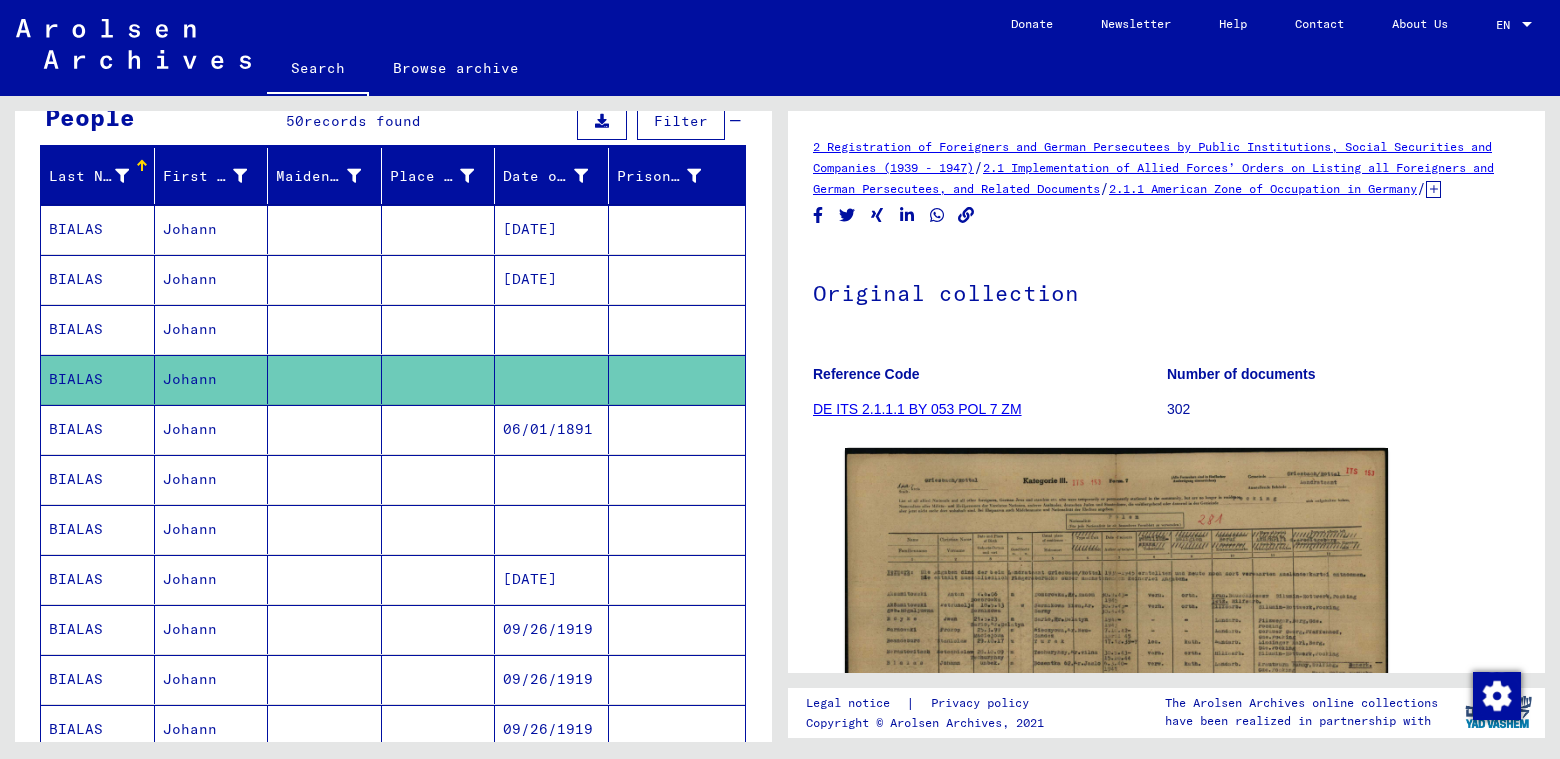 click at bounding box center (552, 529) 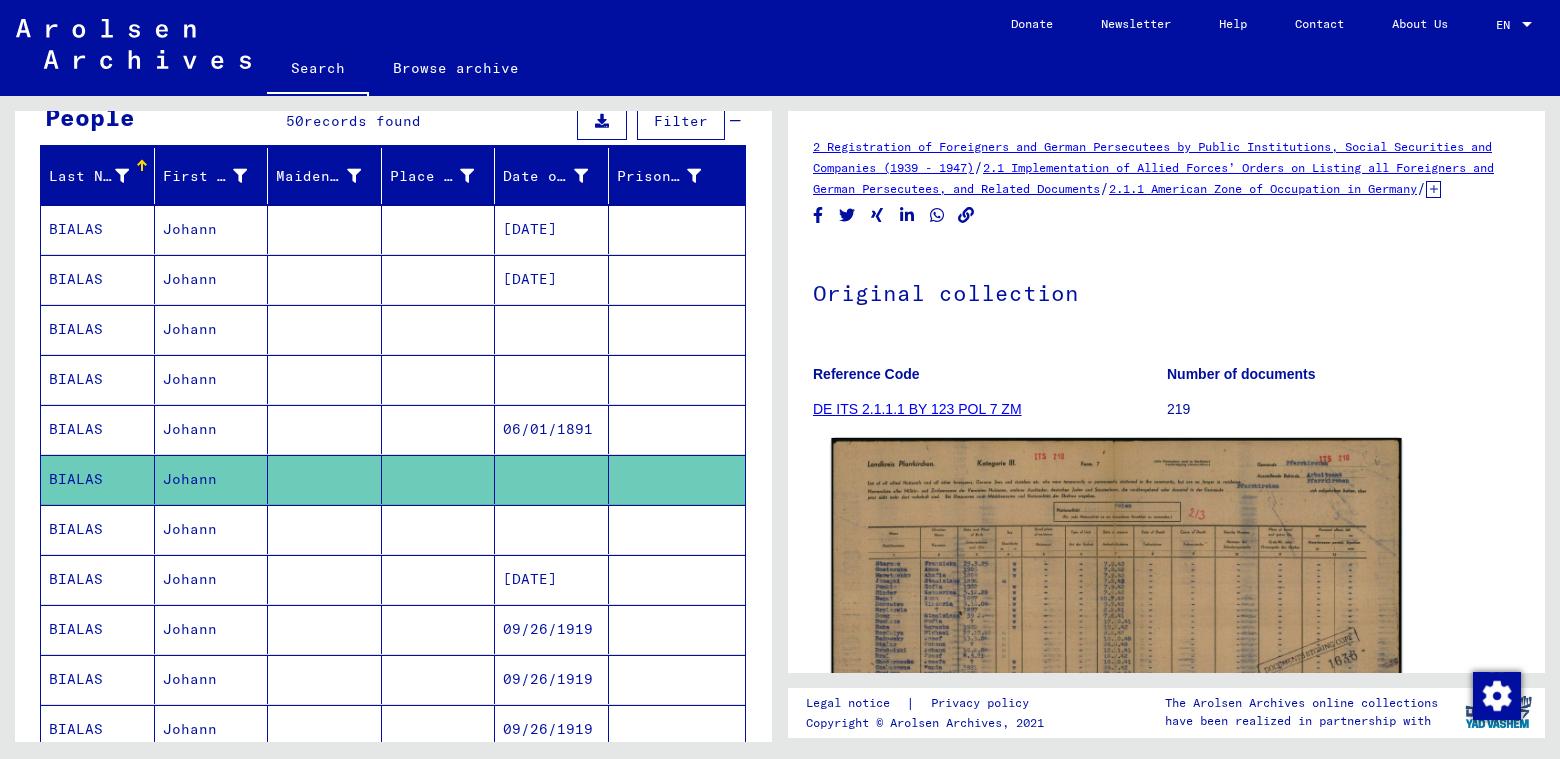 scroll, scrollTop: 0, scrollLeft: 0, axis: both 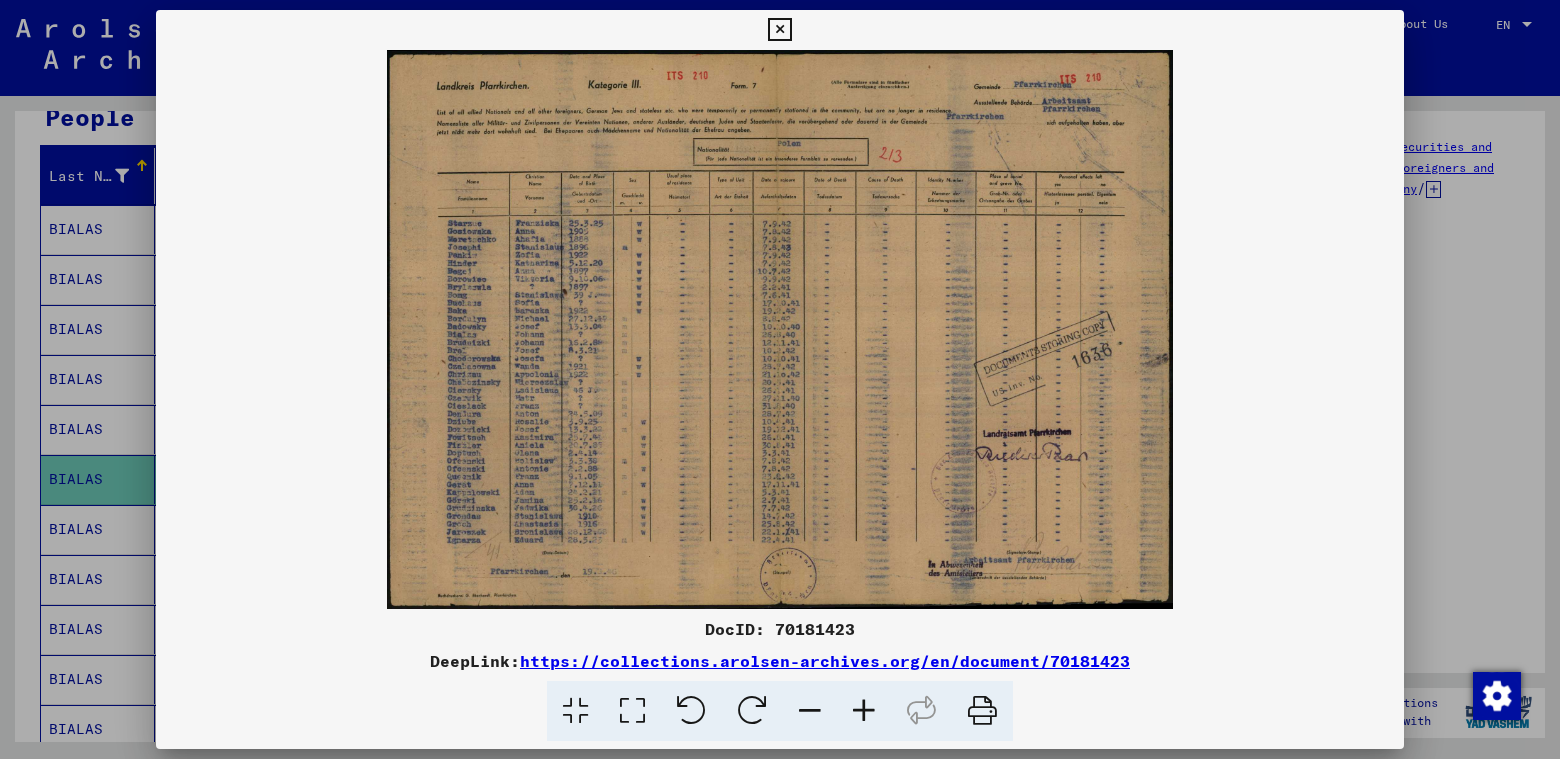 click at bounding box center [864, 711] 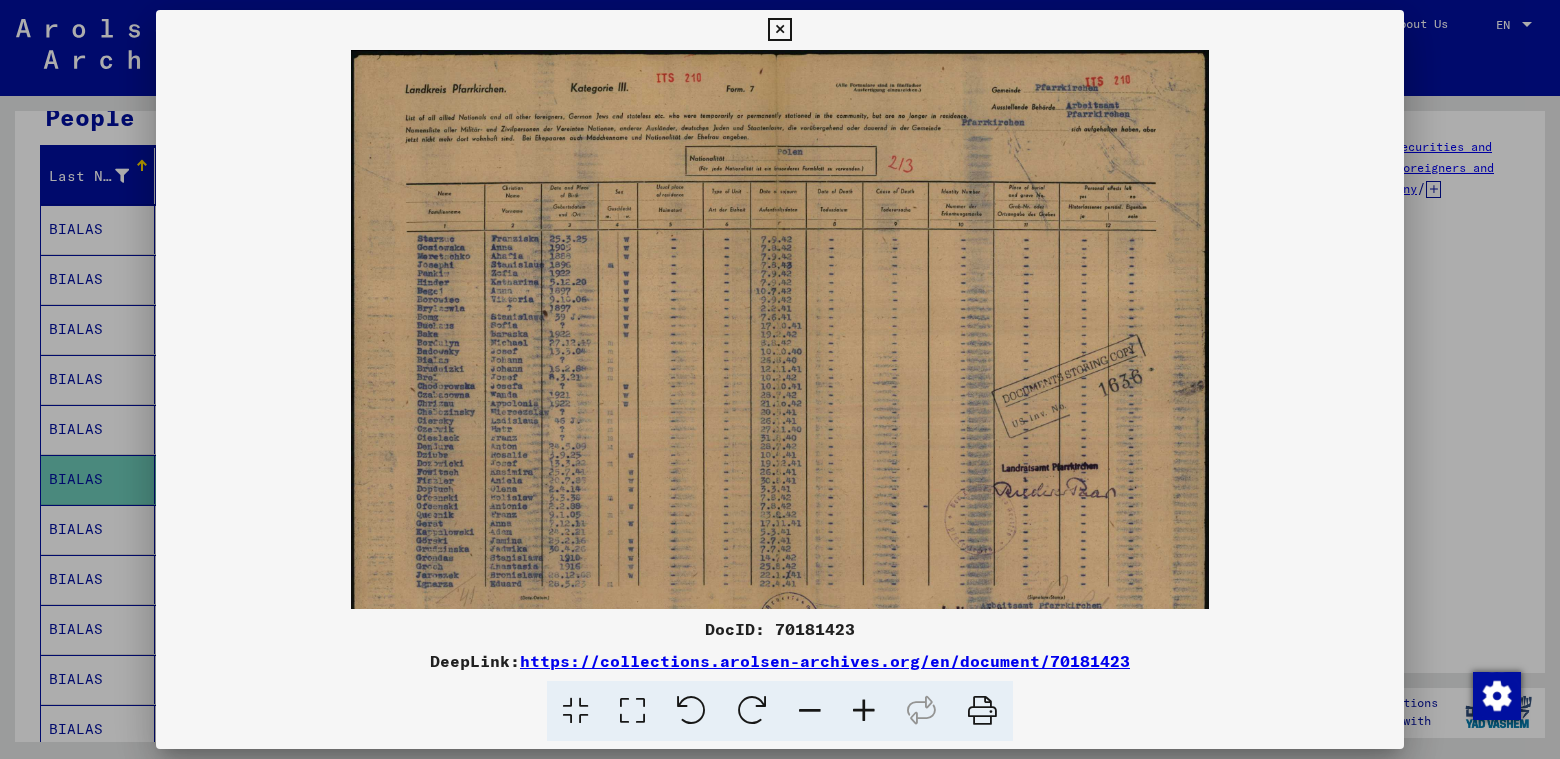 click at bounding box center (864, 711) 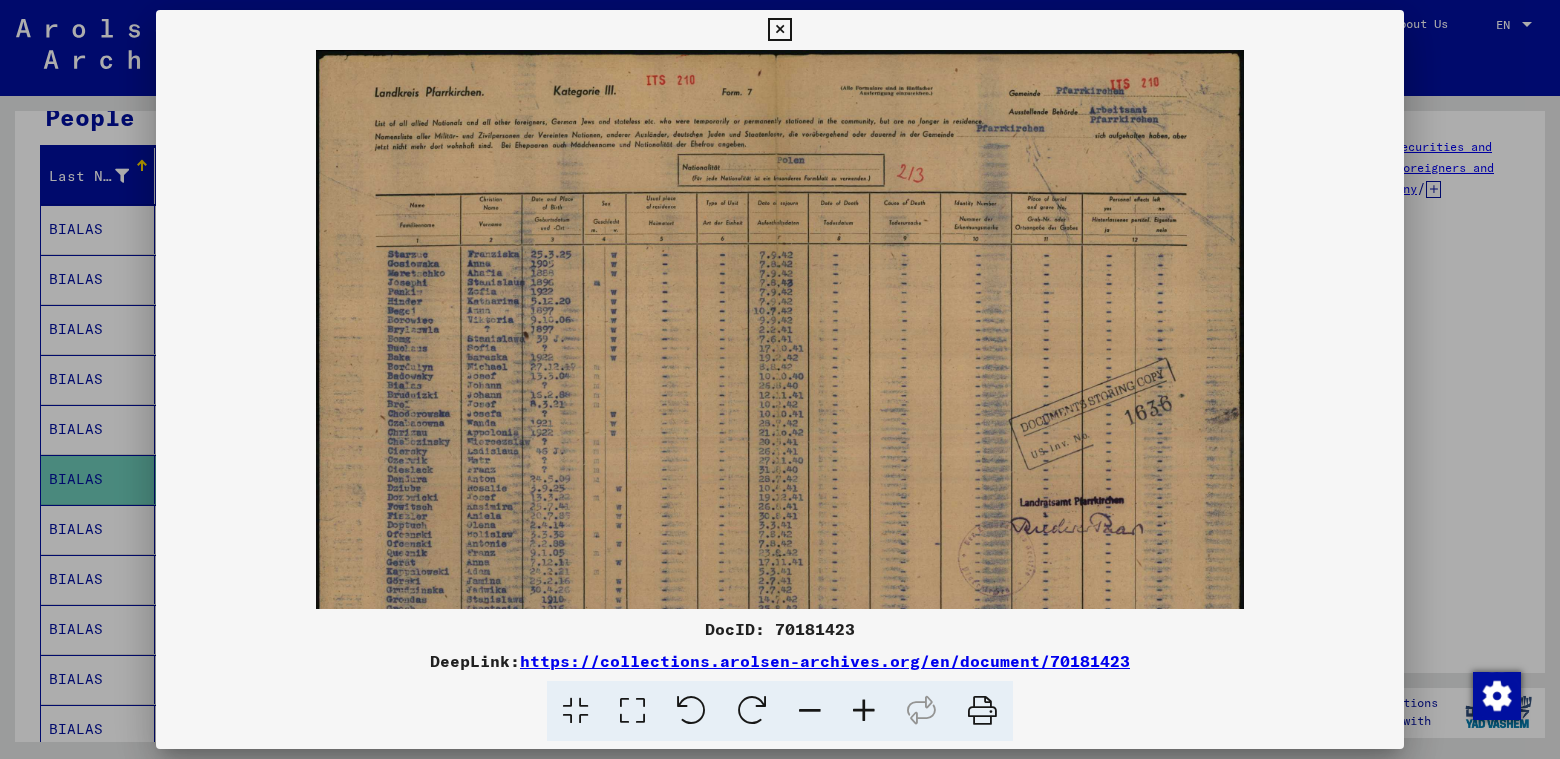click at bounding box center (864, 711) 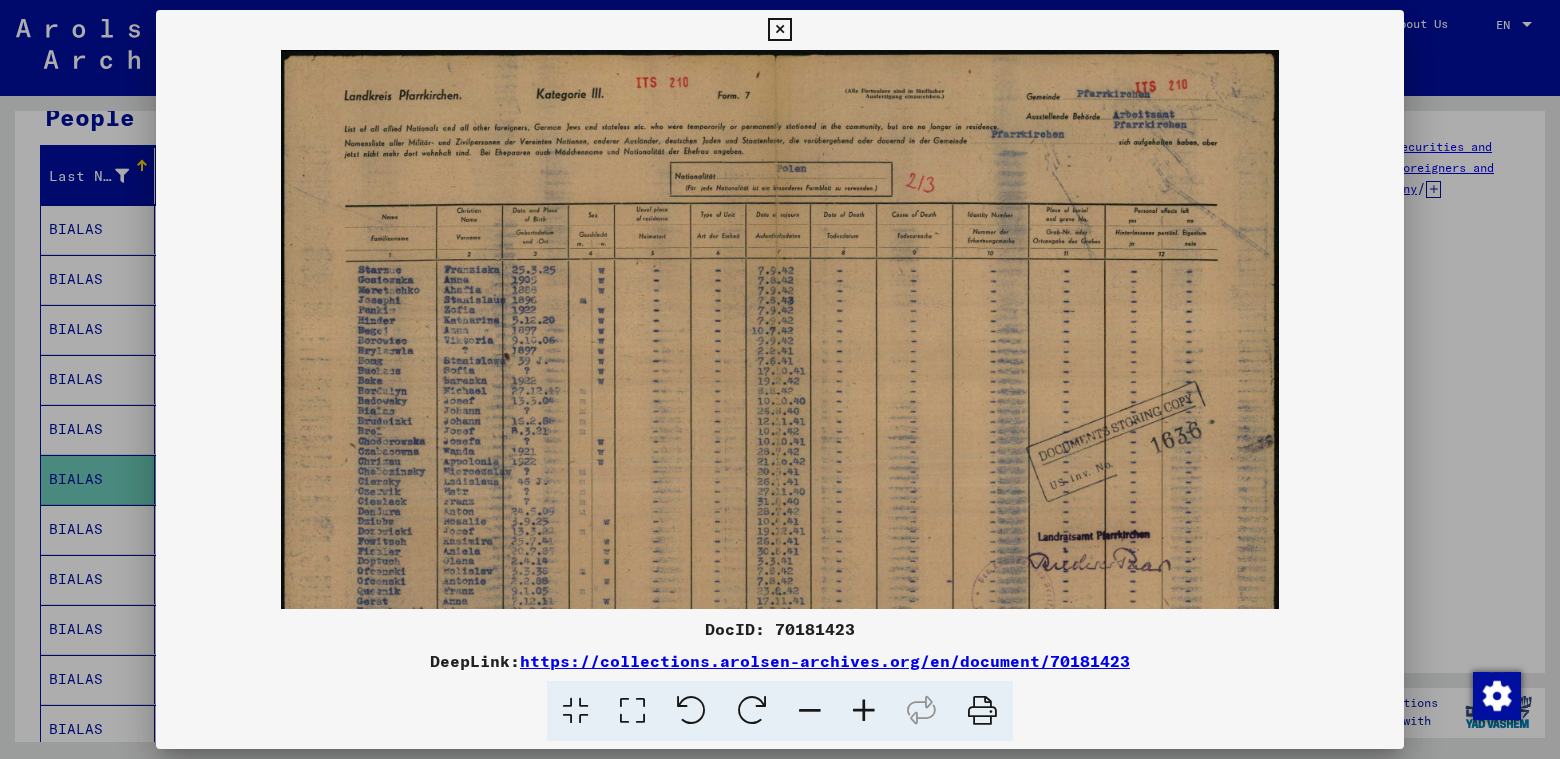 click at bounding box center (864, 711) 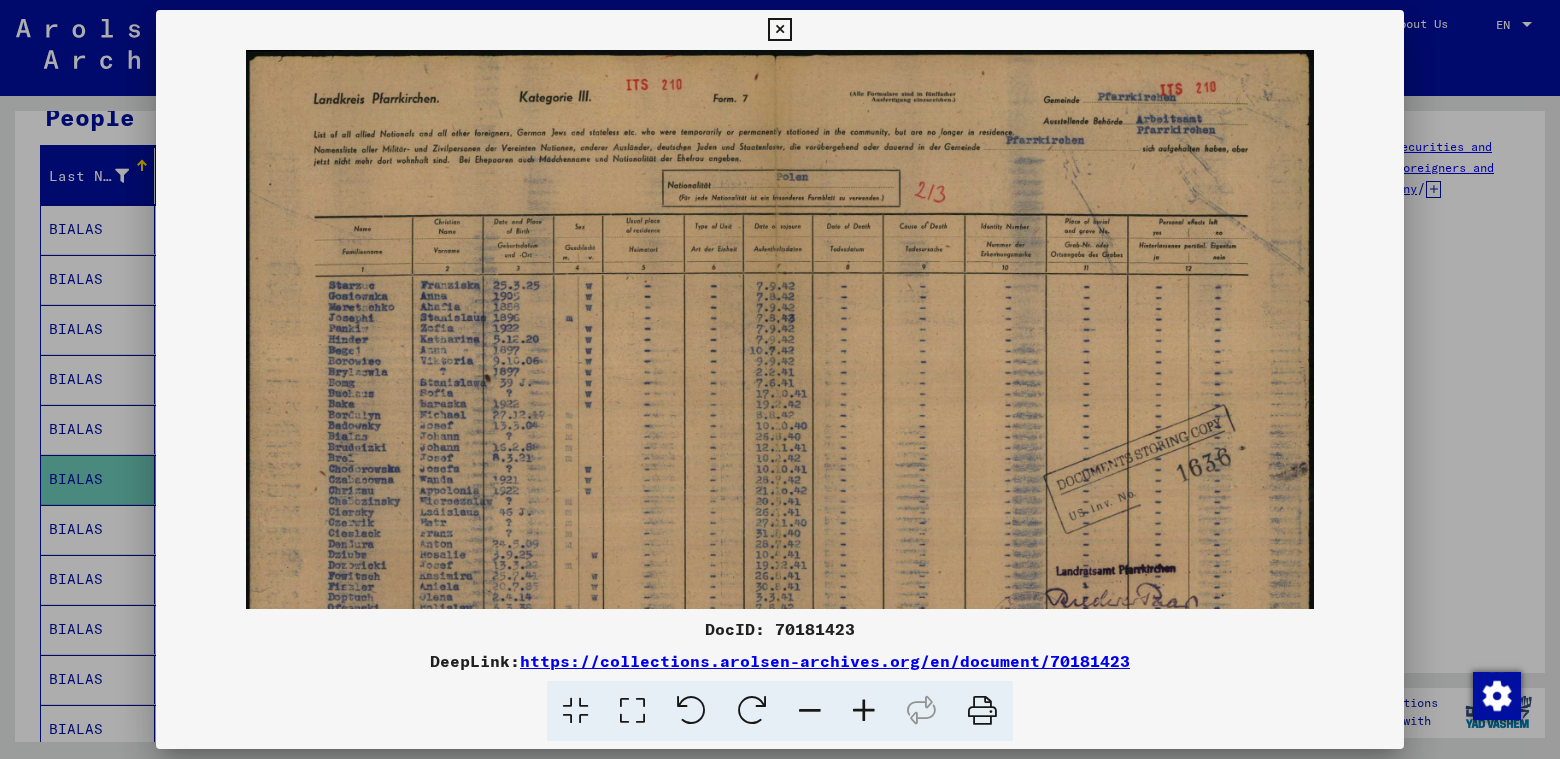 click at bounding box center [864, 711] 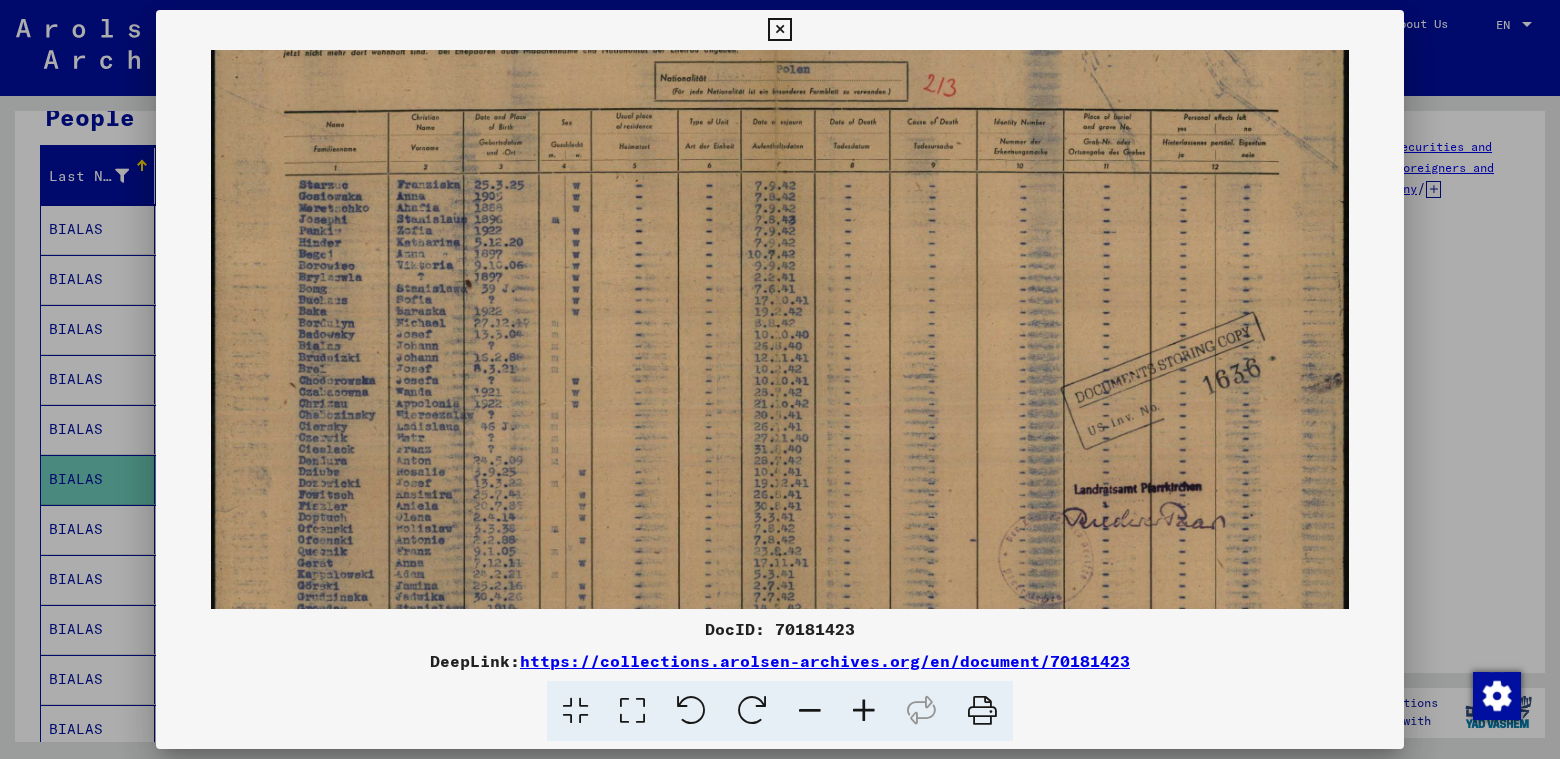 drag, startPoint x: 408, startPoint y: 436, endPoint x: 433, endPoint y: 251, distance: 186.68155 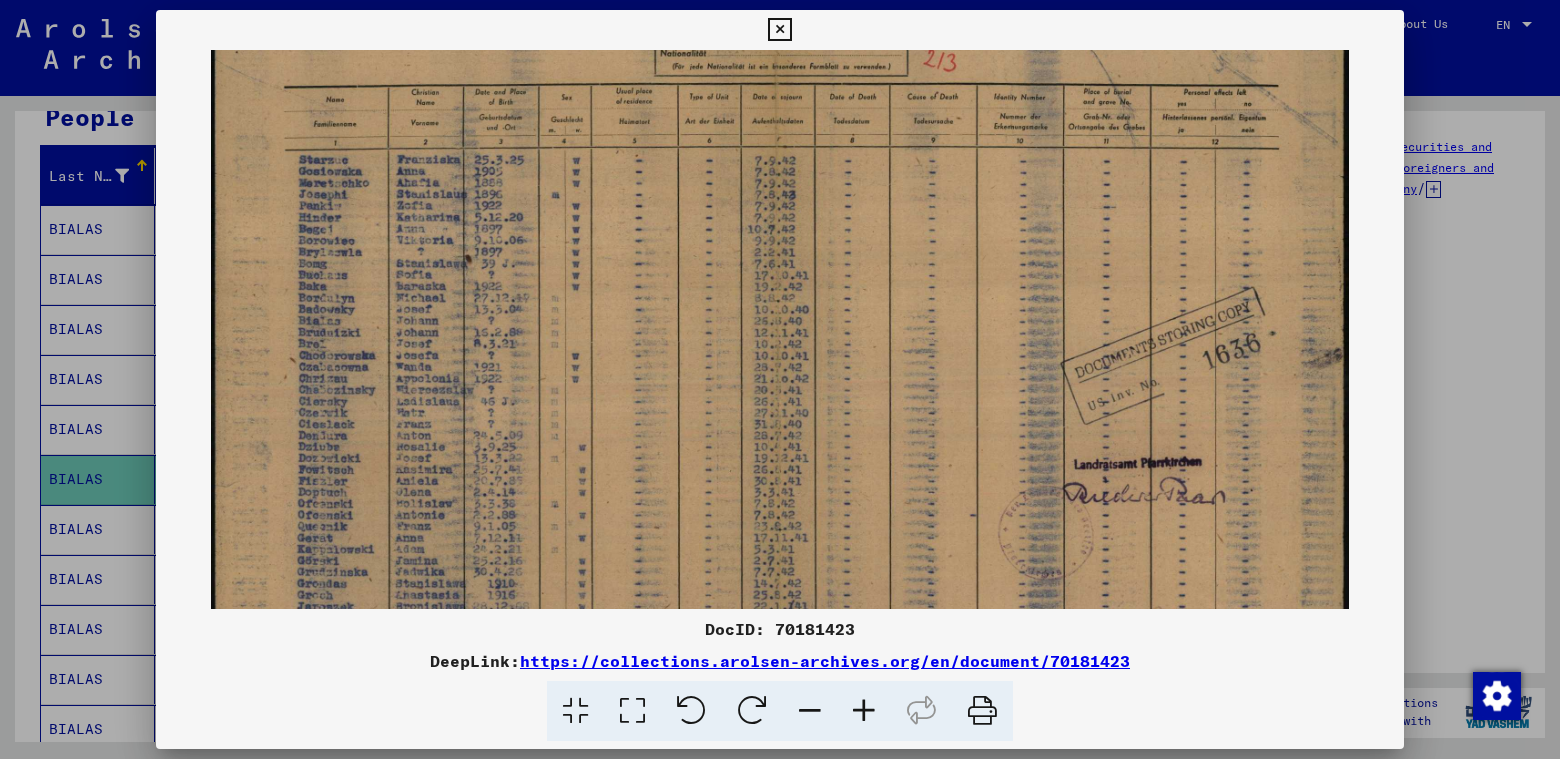 drag, startPoint x: 829, startPoint y: 276, endPoint x: 830, endPoint y: 315, distance: 39.012817 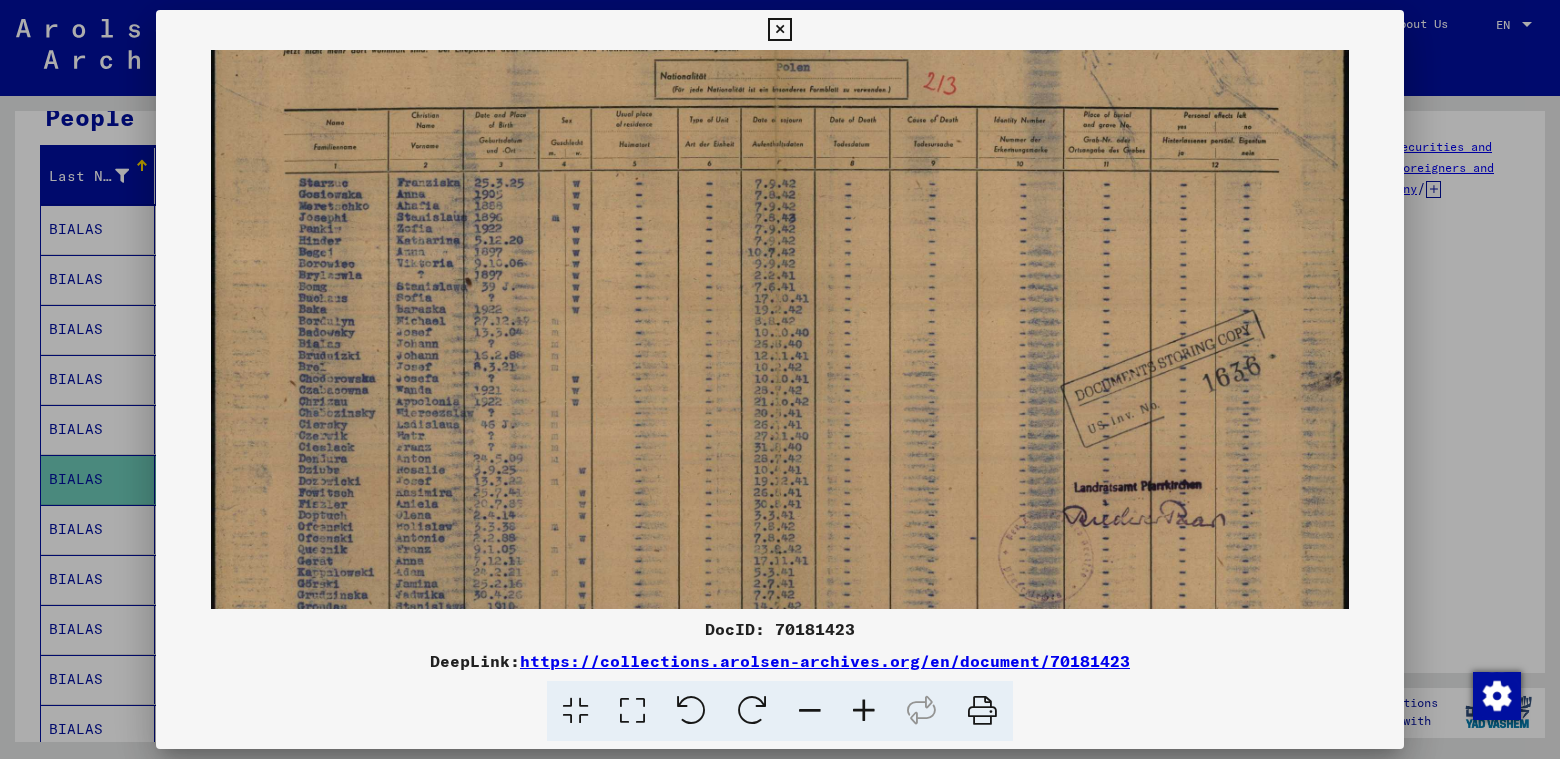 scroll, scrollTop: 103, scrollLeft: 0, axis: vertical 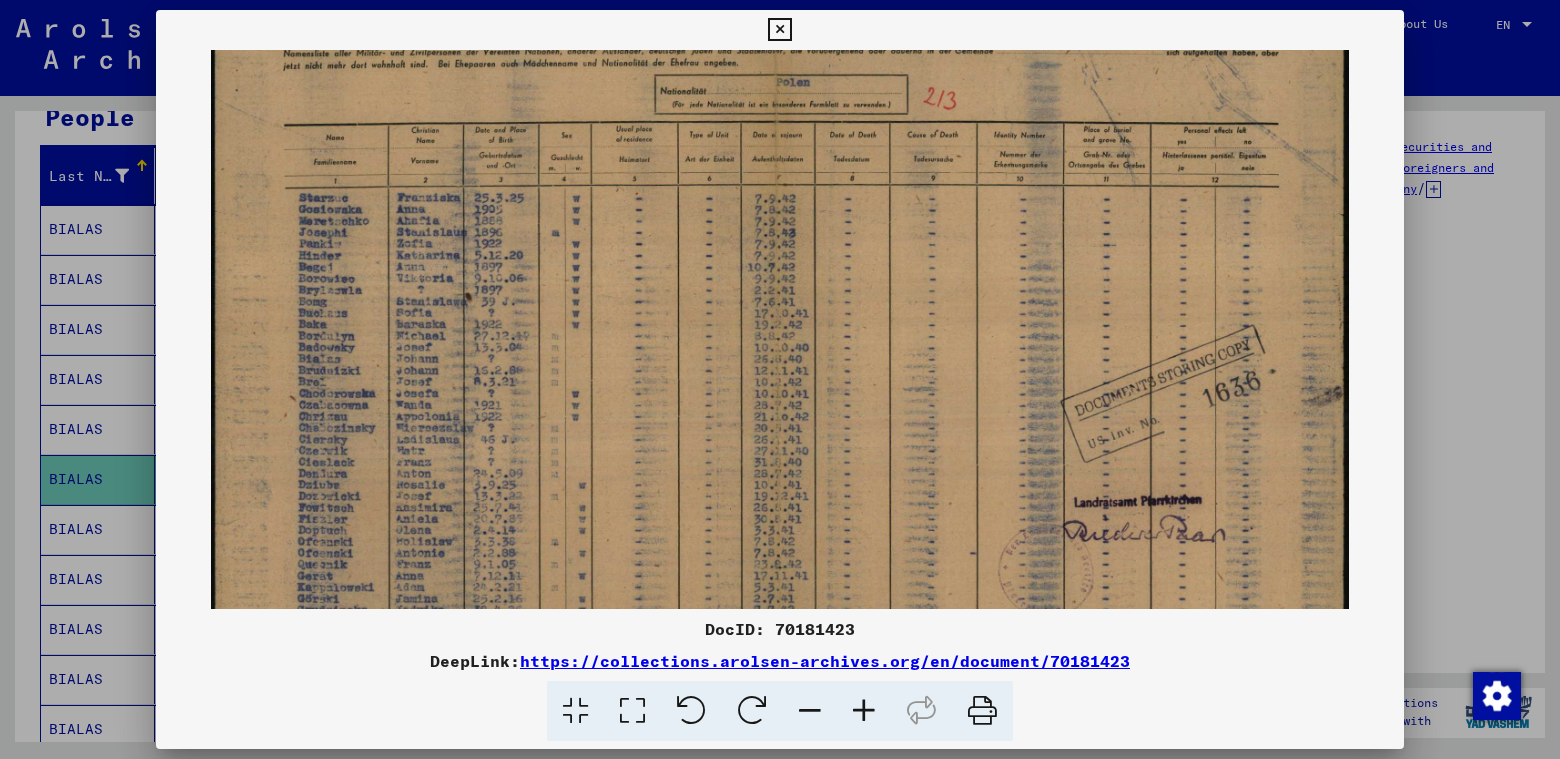 drag, startPoint x: 830, startPoint y: 315, endPoint x: 830, endPoint y: 353, distance: 38 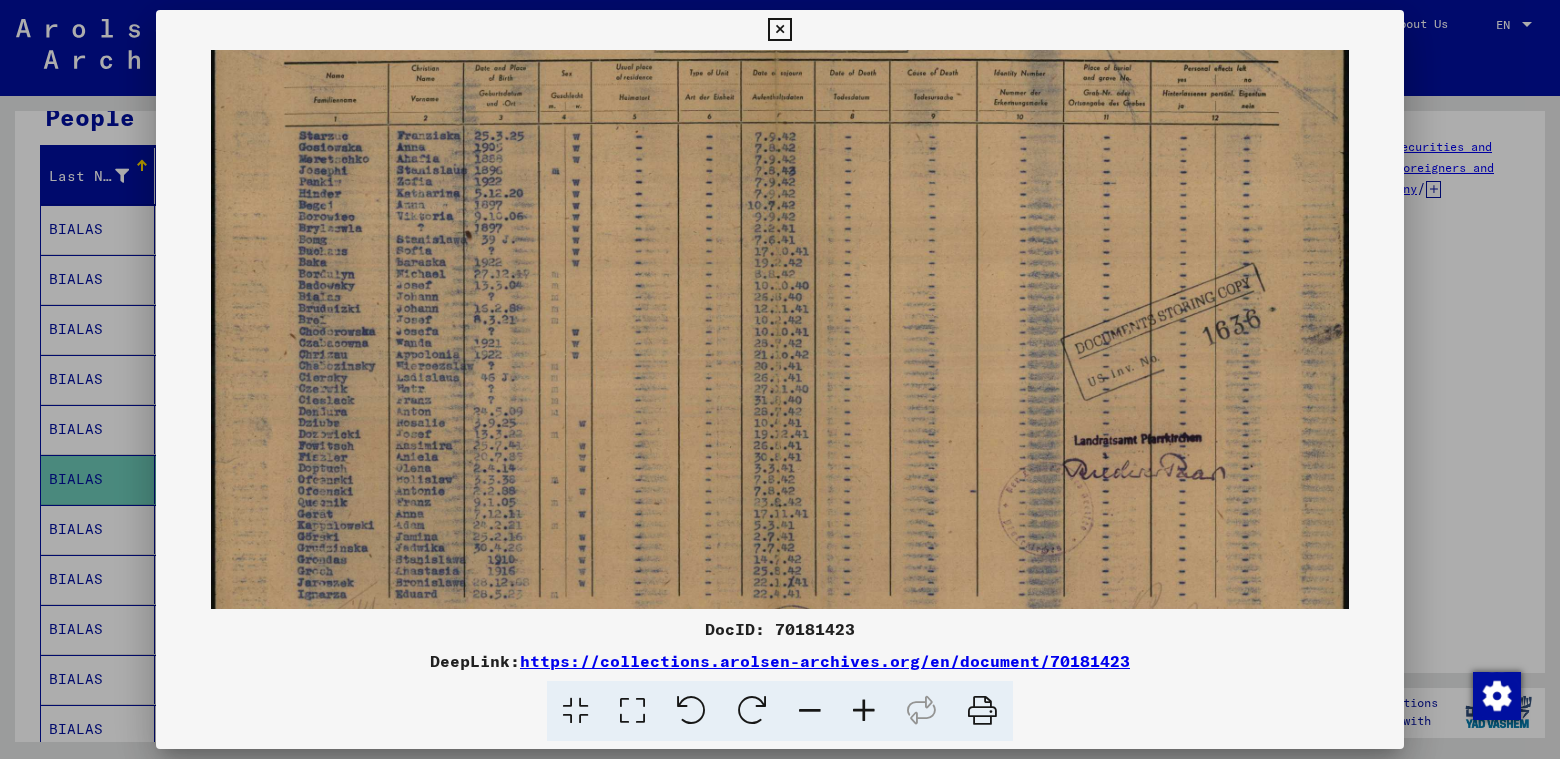 drag, startPoint x: 404, startPoint y: 409, endPoint x: 403, endPoint y: 389, distance: 20.024984 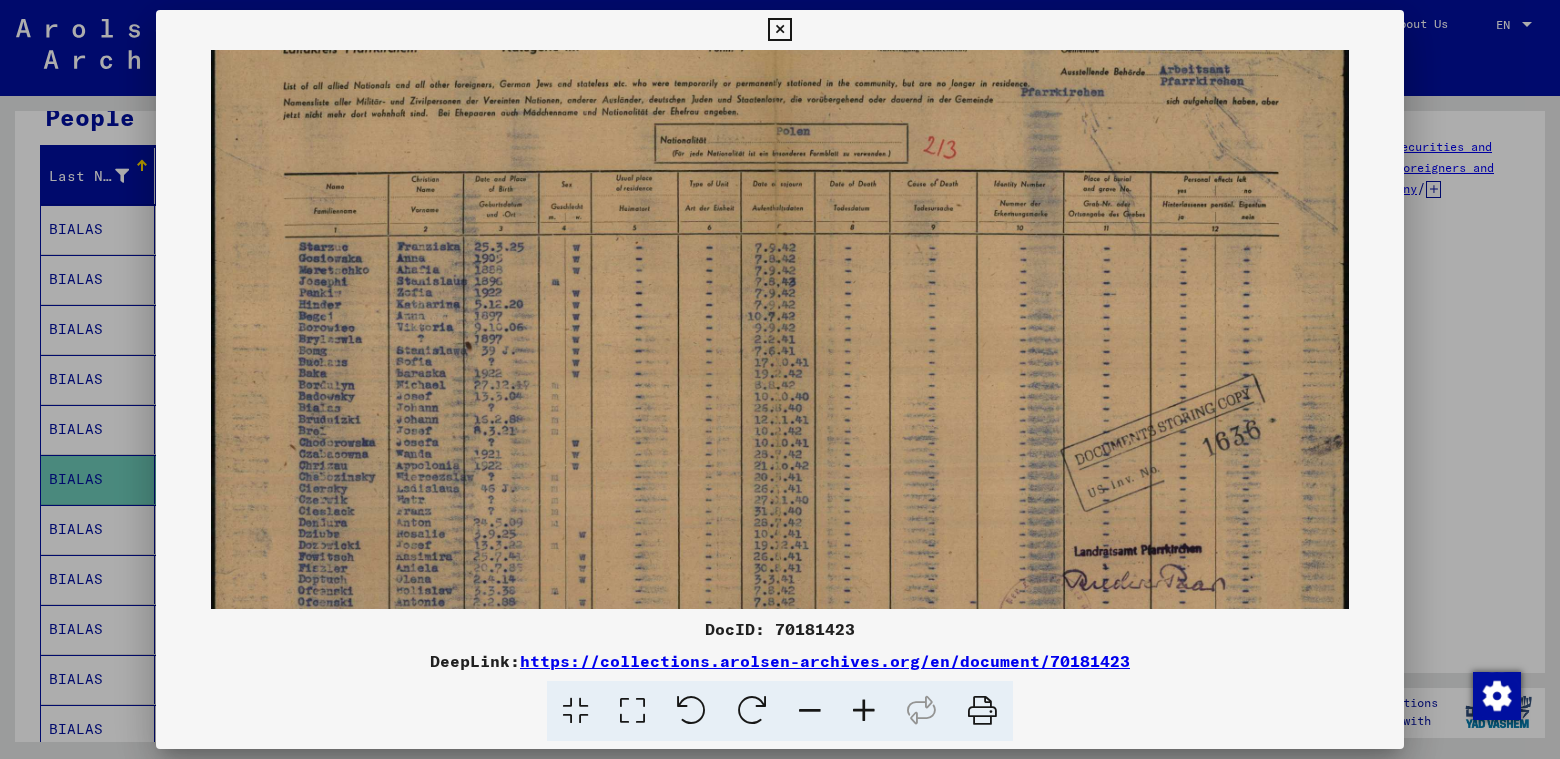 scroll, scrollTop: 33, scrollLeft: 0, axis: vertical 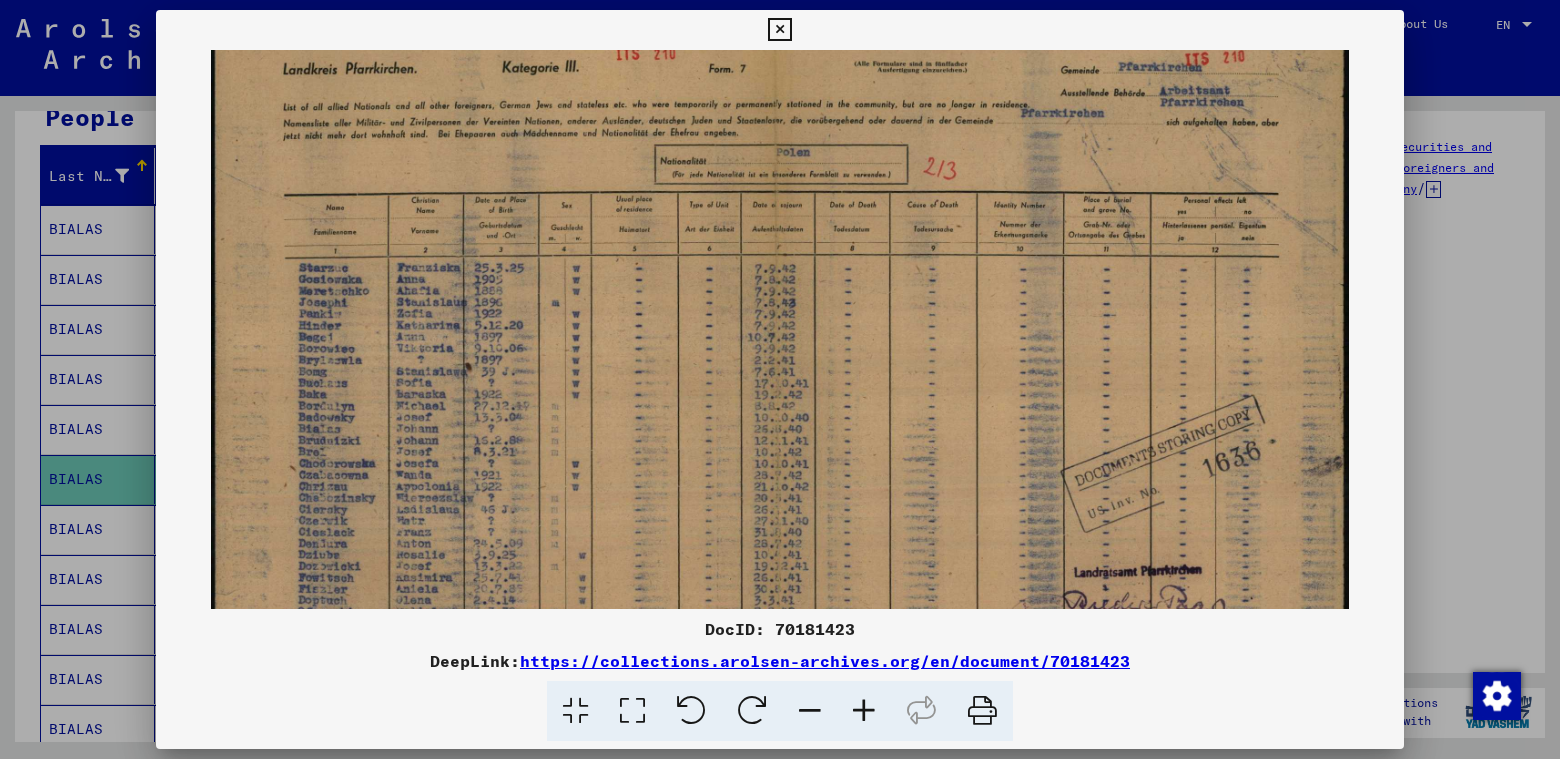drag, startPoint x: 798, startPoint y: 290, endPoint x: 789, endPoint y: 422, distance: 132.30646 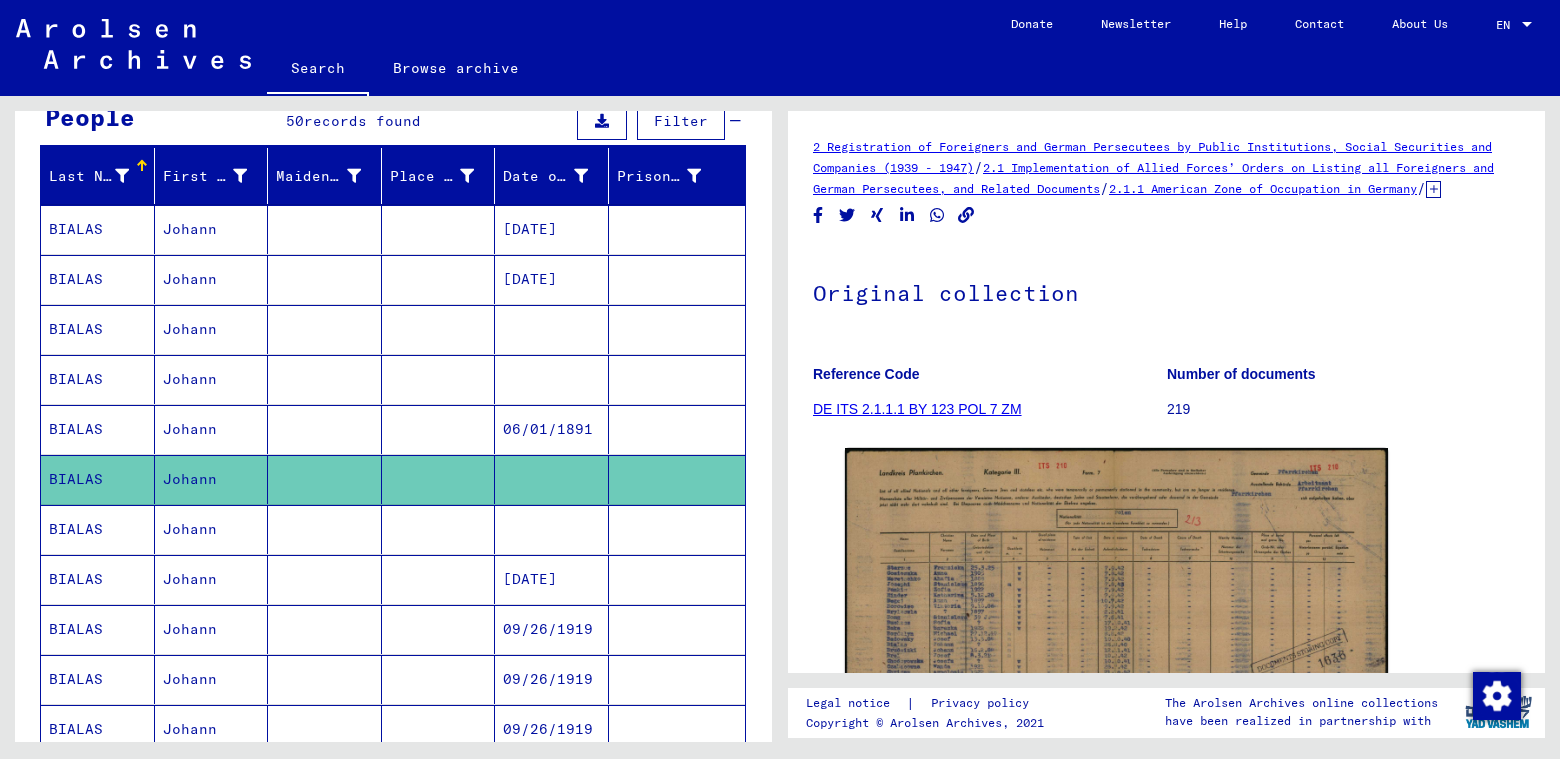click at bounding box center (439, 579) 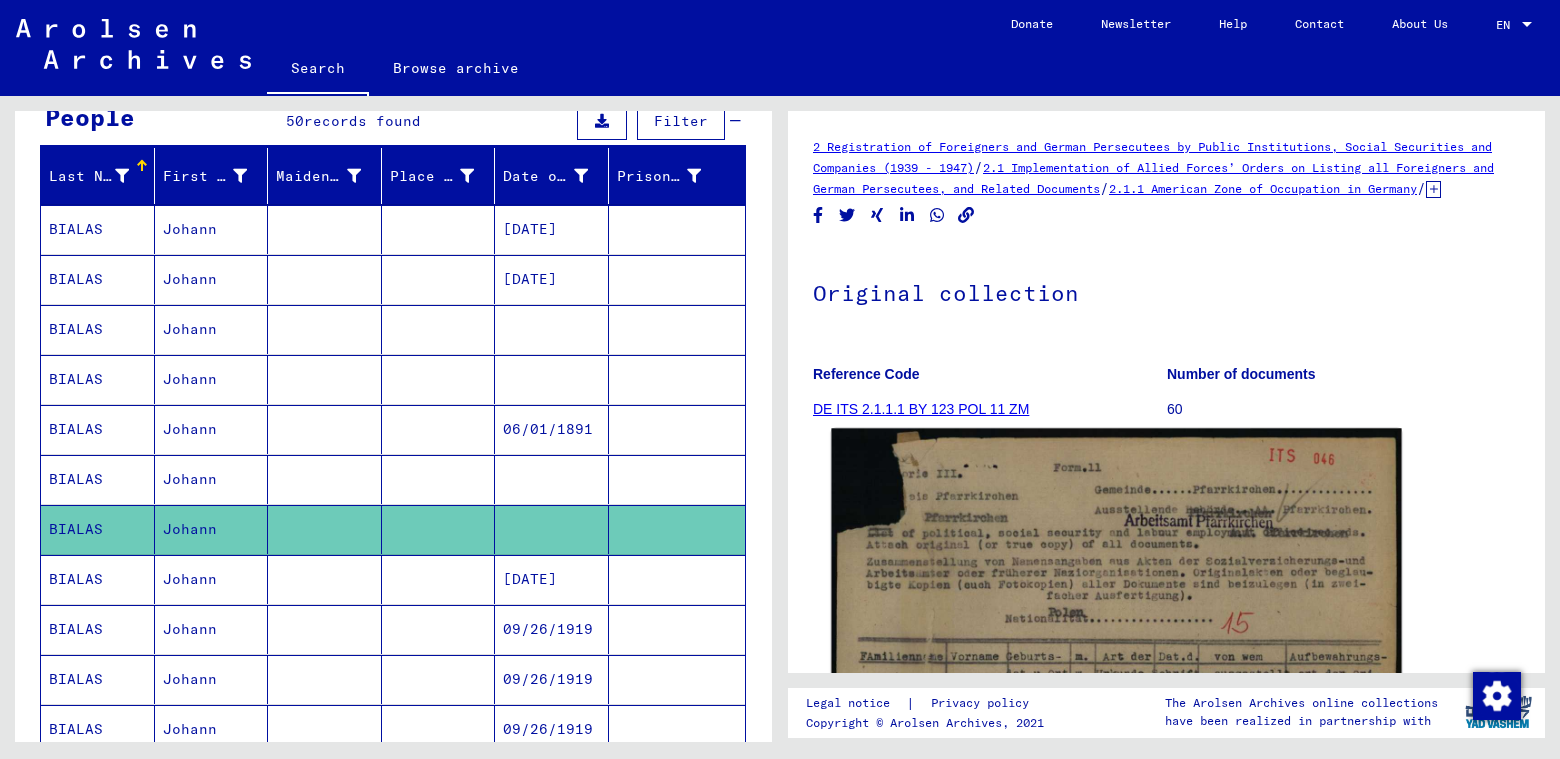 click 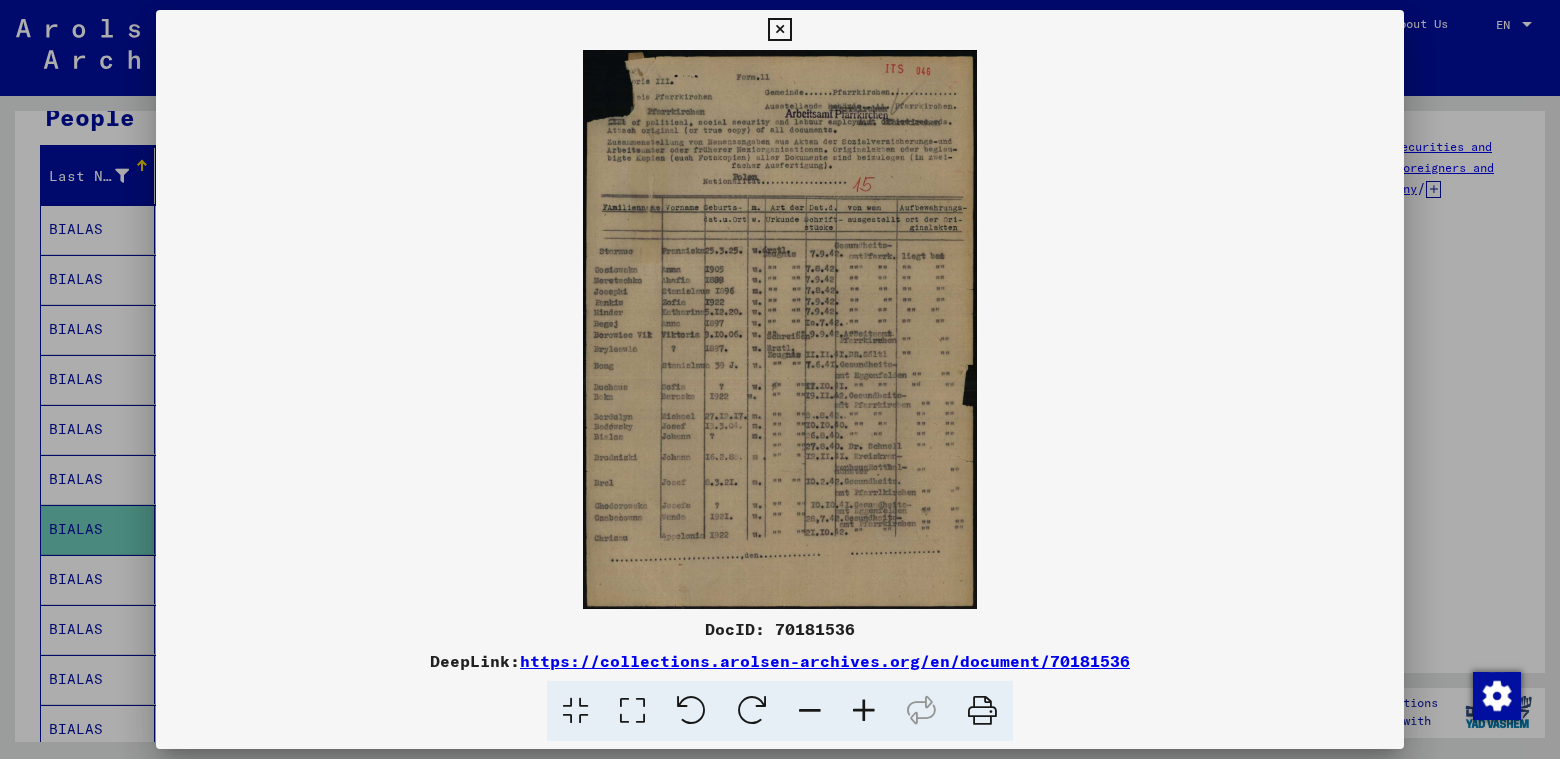 scroll, scrollTop: 0, scrollLeft: 0, axis: both 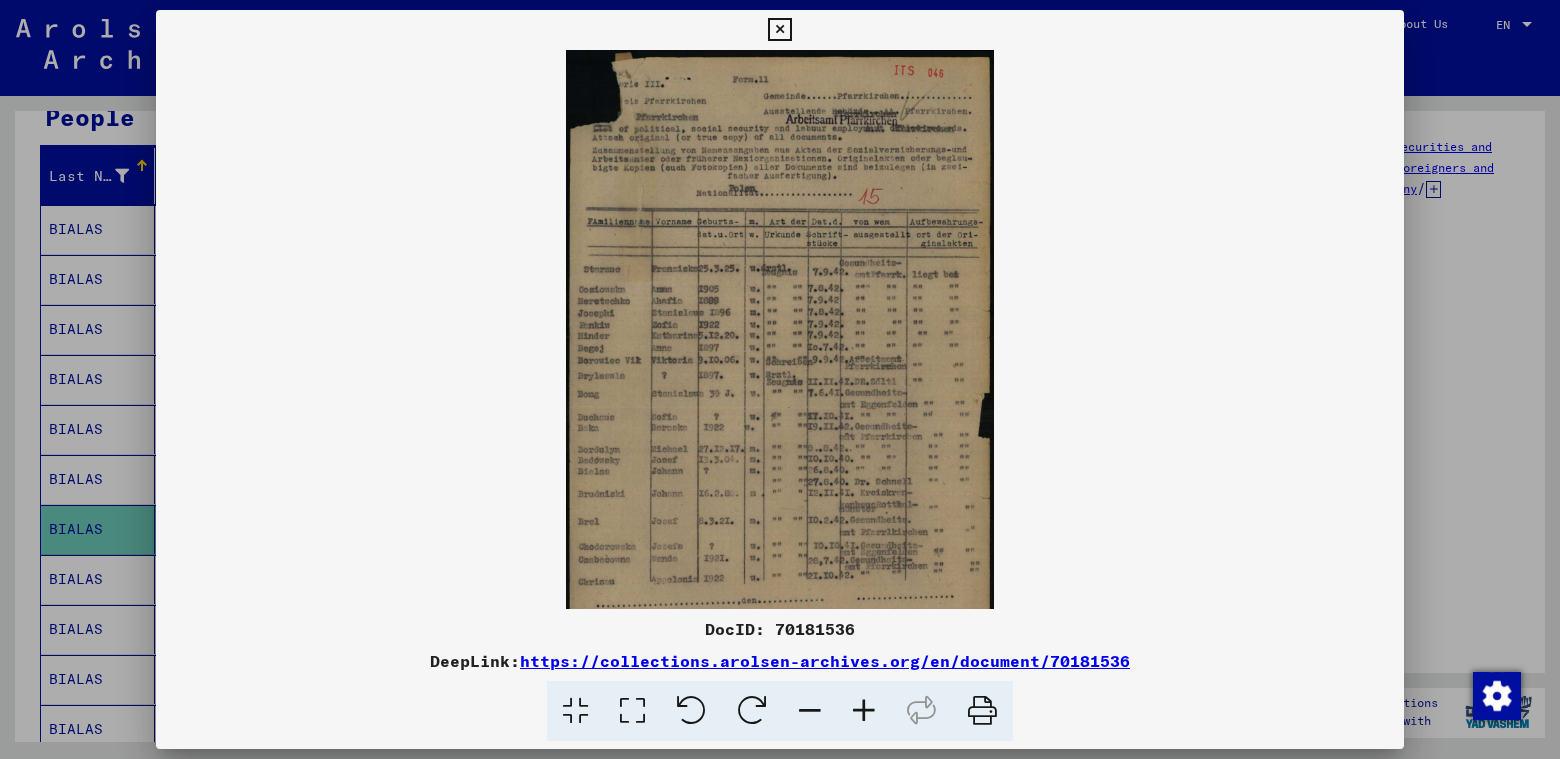 click at bounding box center [864, 711] 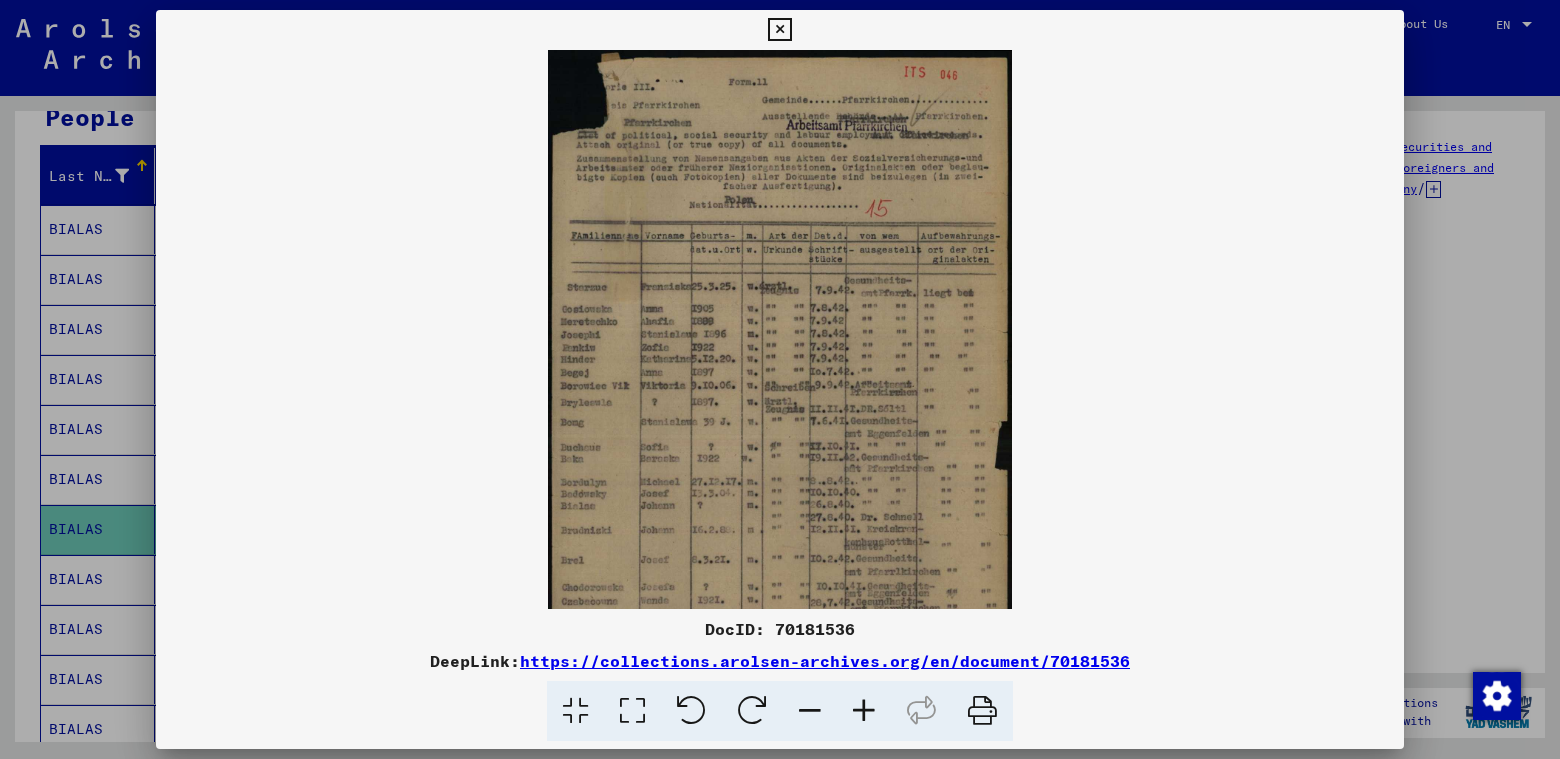 click at bounding box center (864, 711) 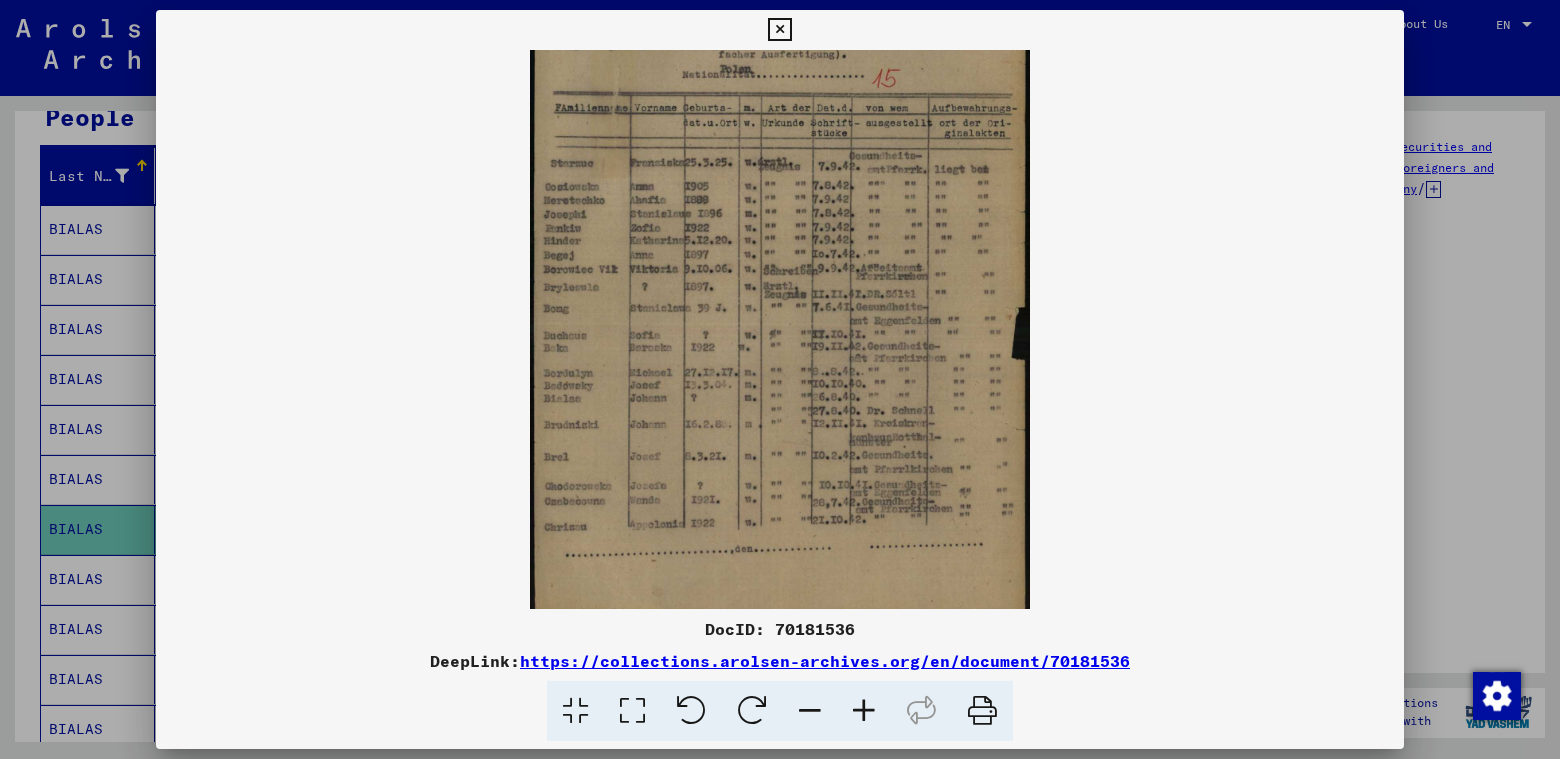 scroll, scrollTop: 150, scrollLeft: 0, axis: vertical 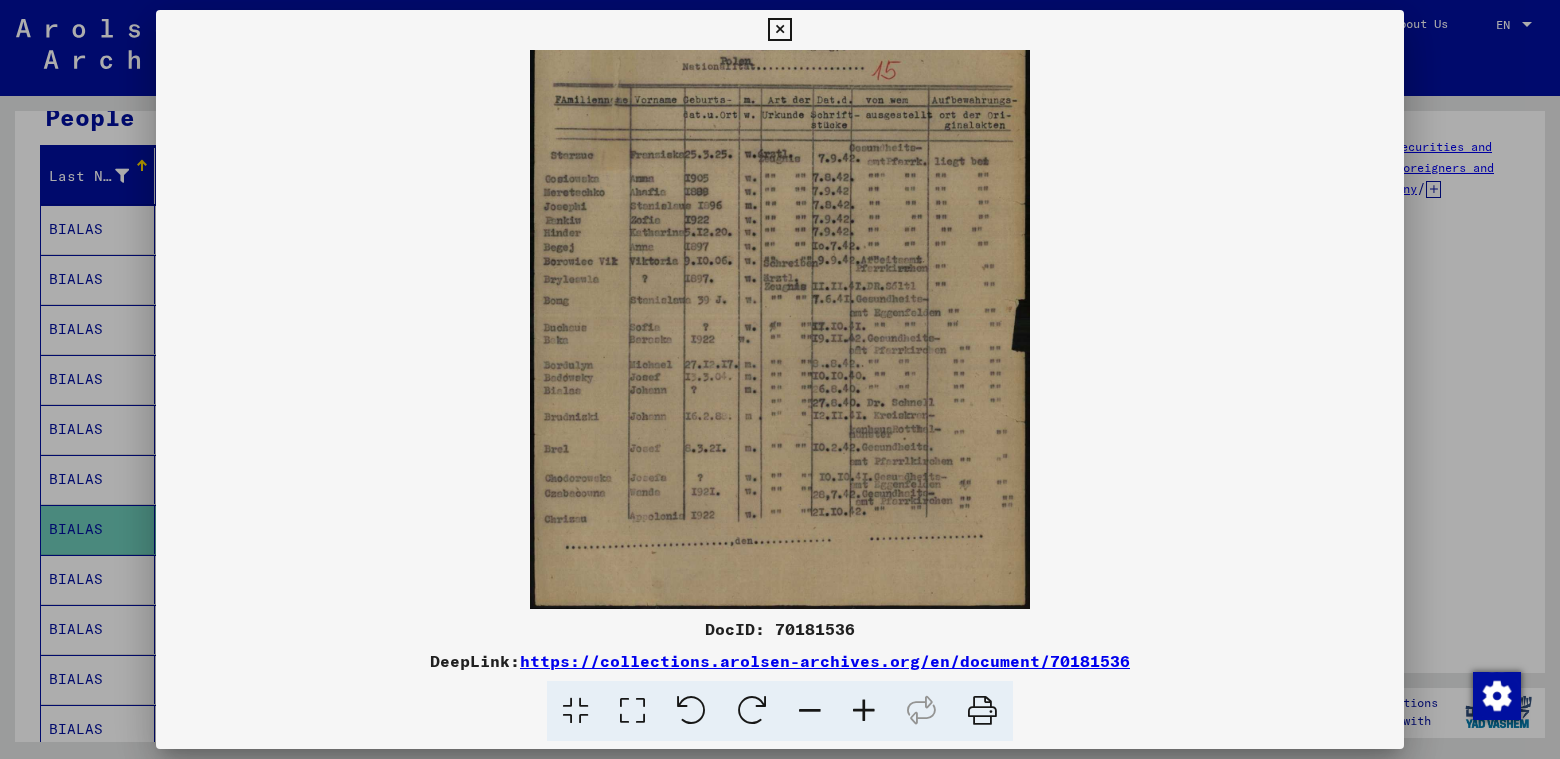 drag, startPoint x: 802, startPoint y: 422, endPoint x: 827, endPoint y: 269, distance: 155.02902 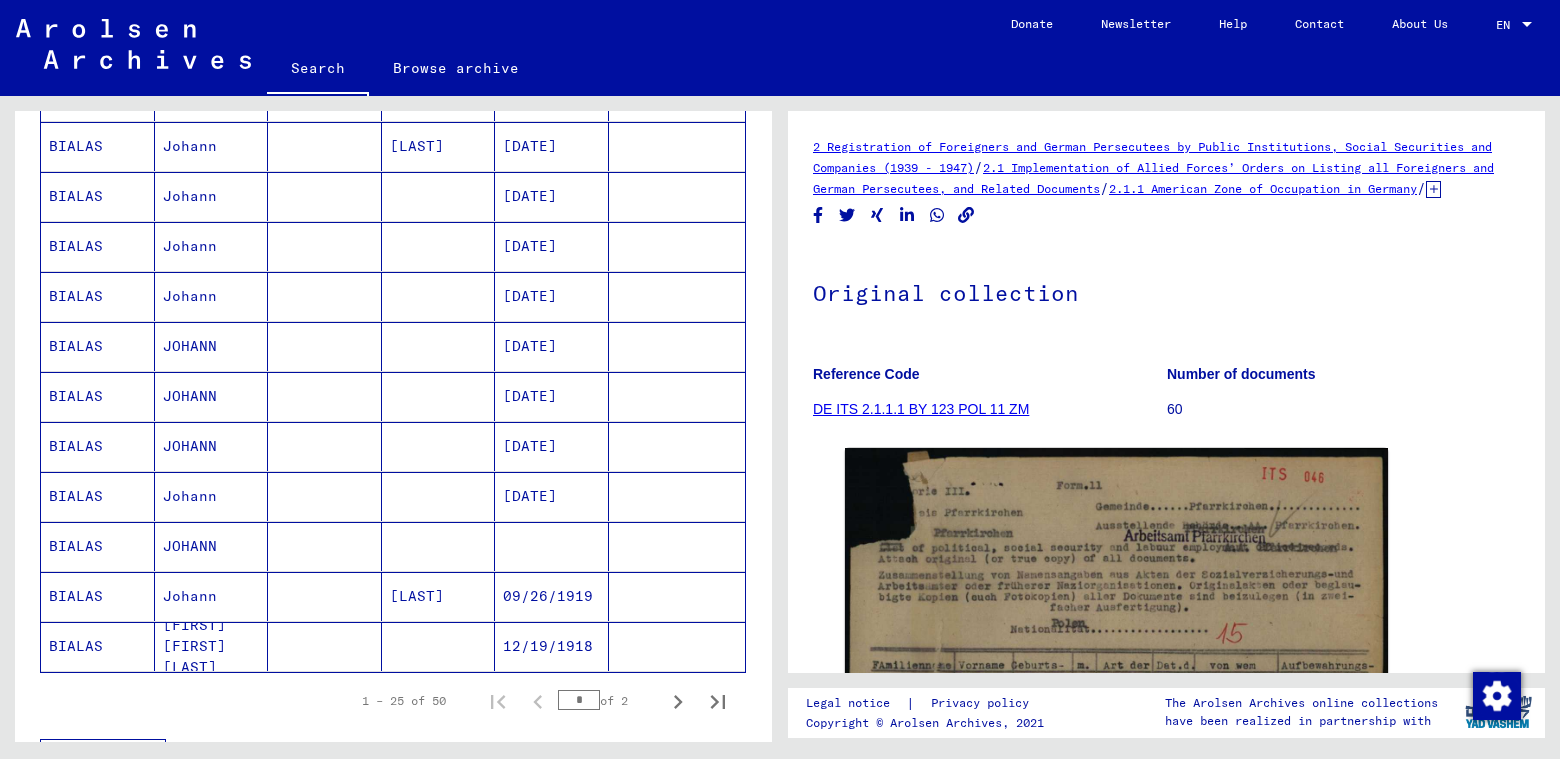 scroll, scrollTop: 1100, scrollLeft: 0, axis: vertical 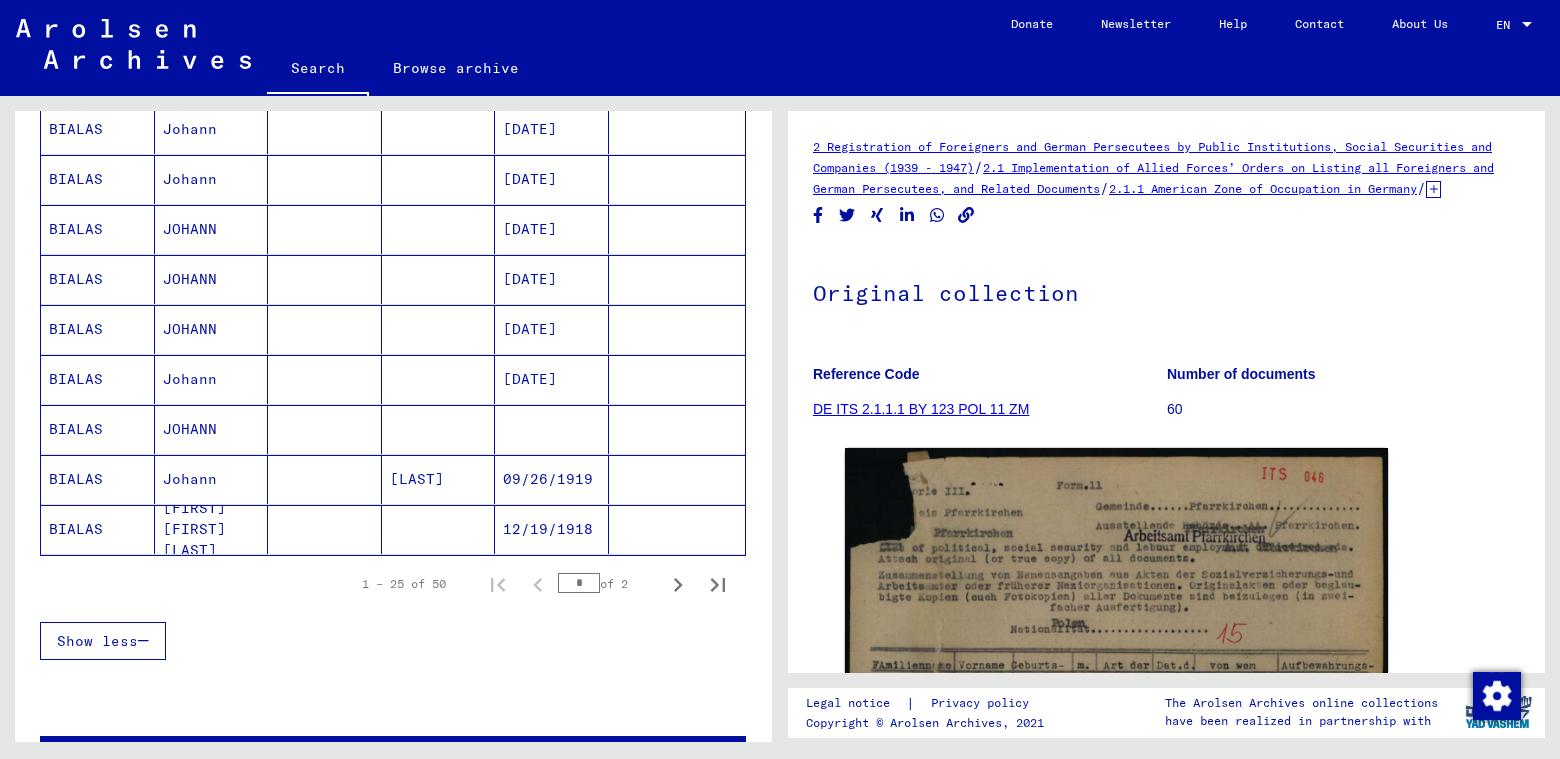 click at bounding box center [439, 479] 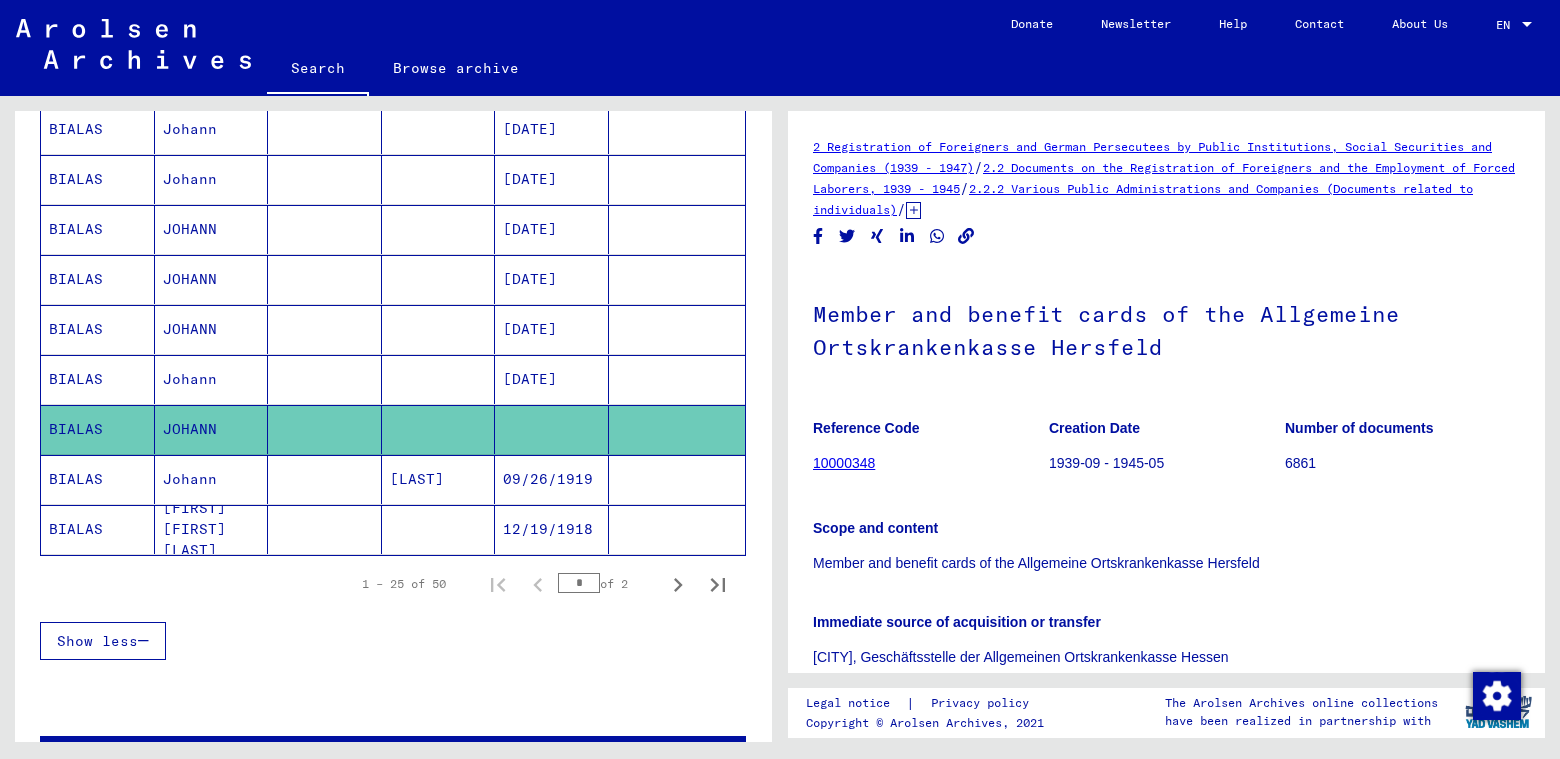 scroll, scrollTop: 0, scrollLeft: 0, axis: both 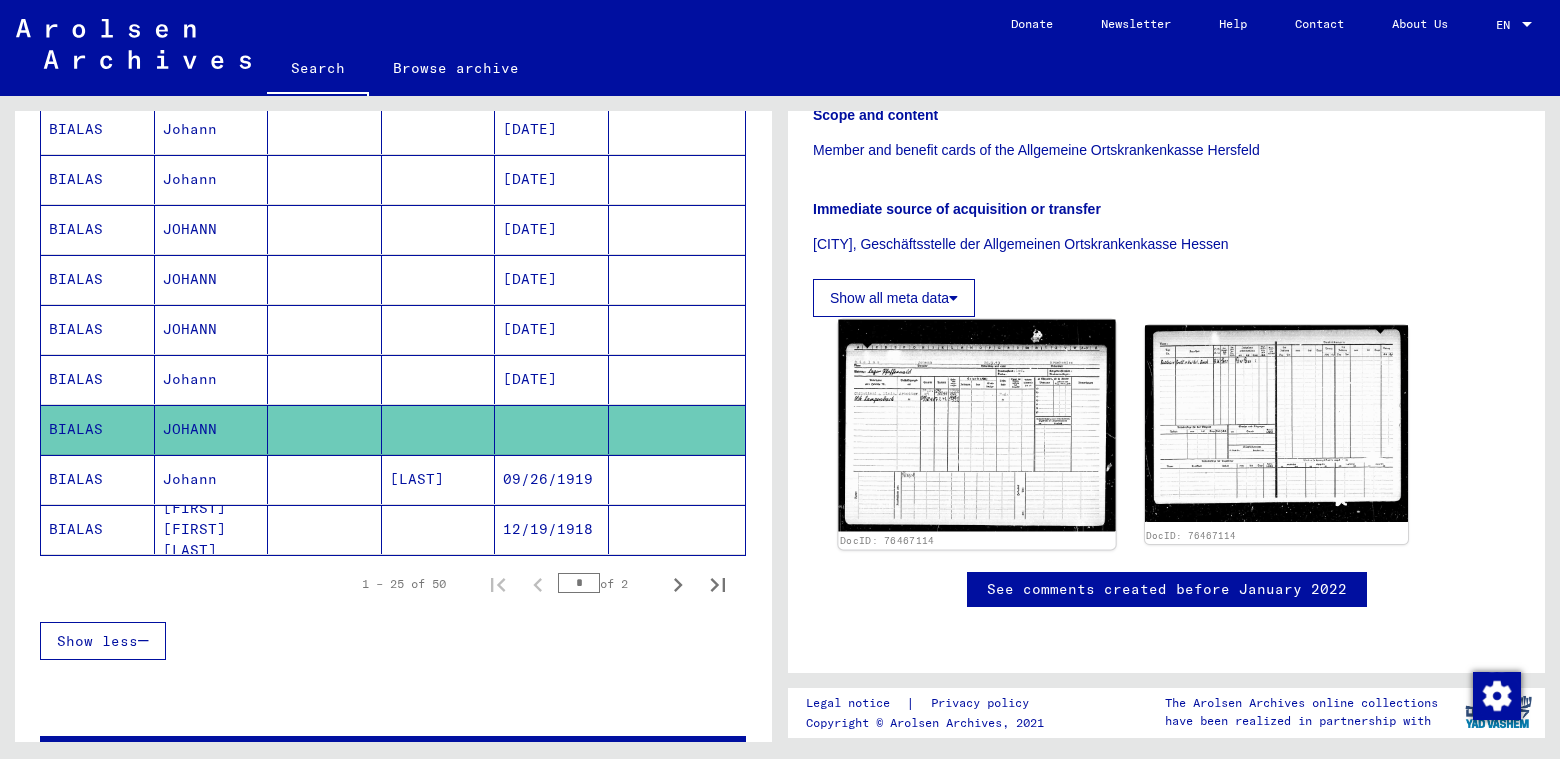 click 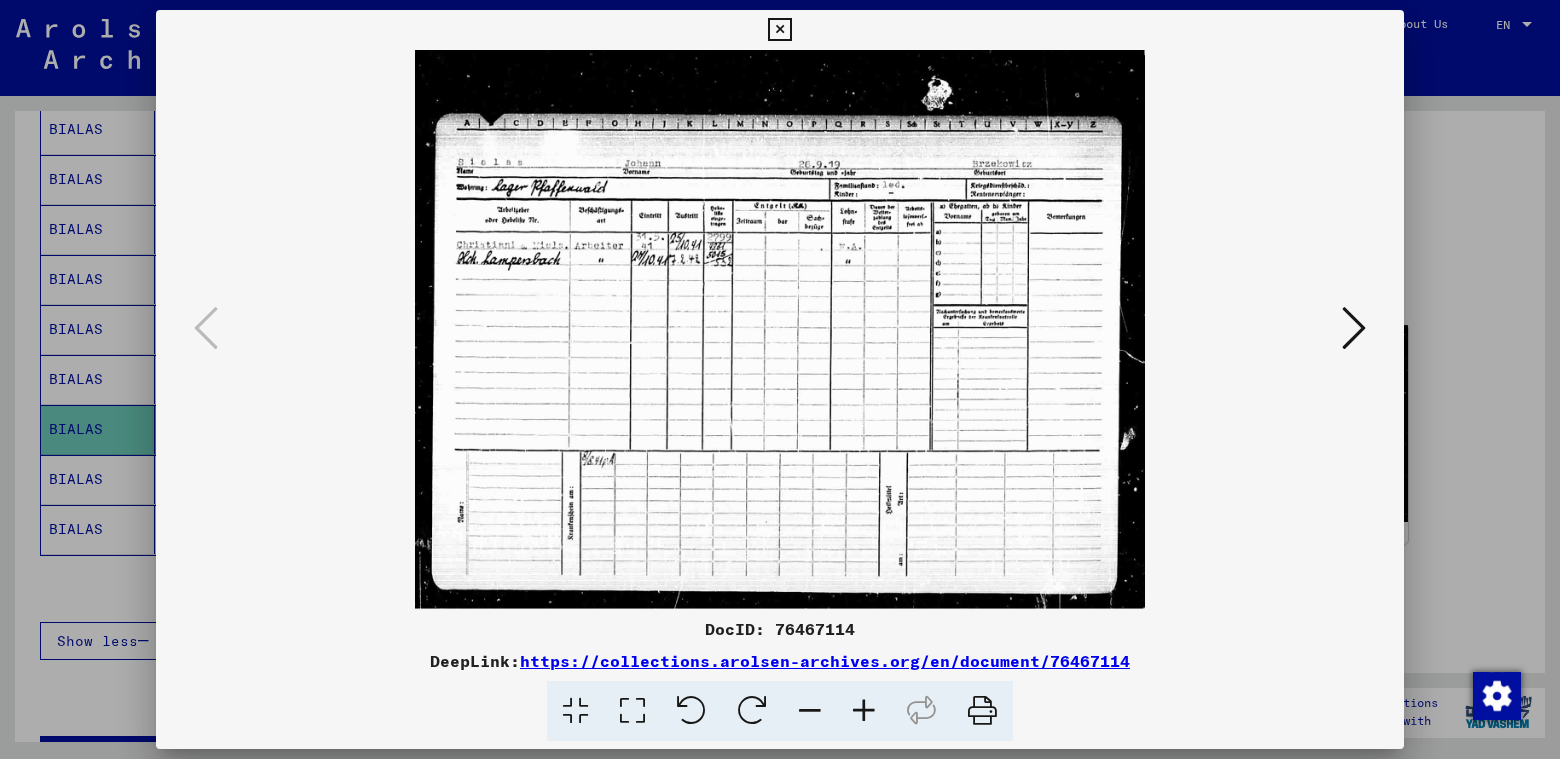 click at bounding box center (864, 711) 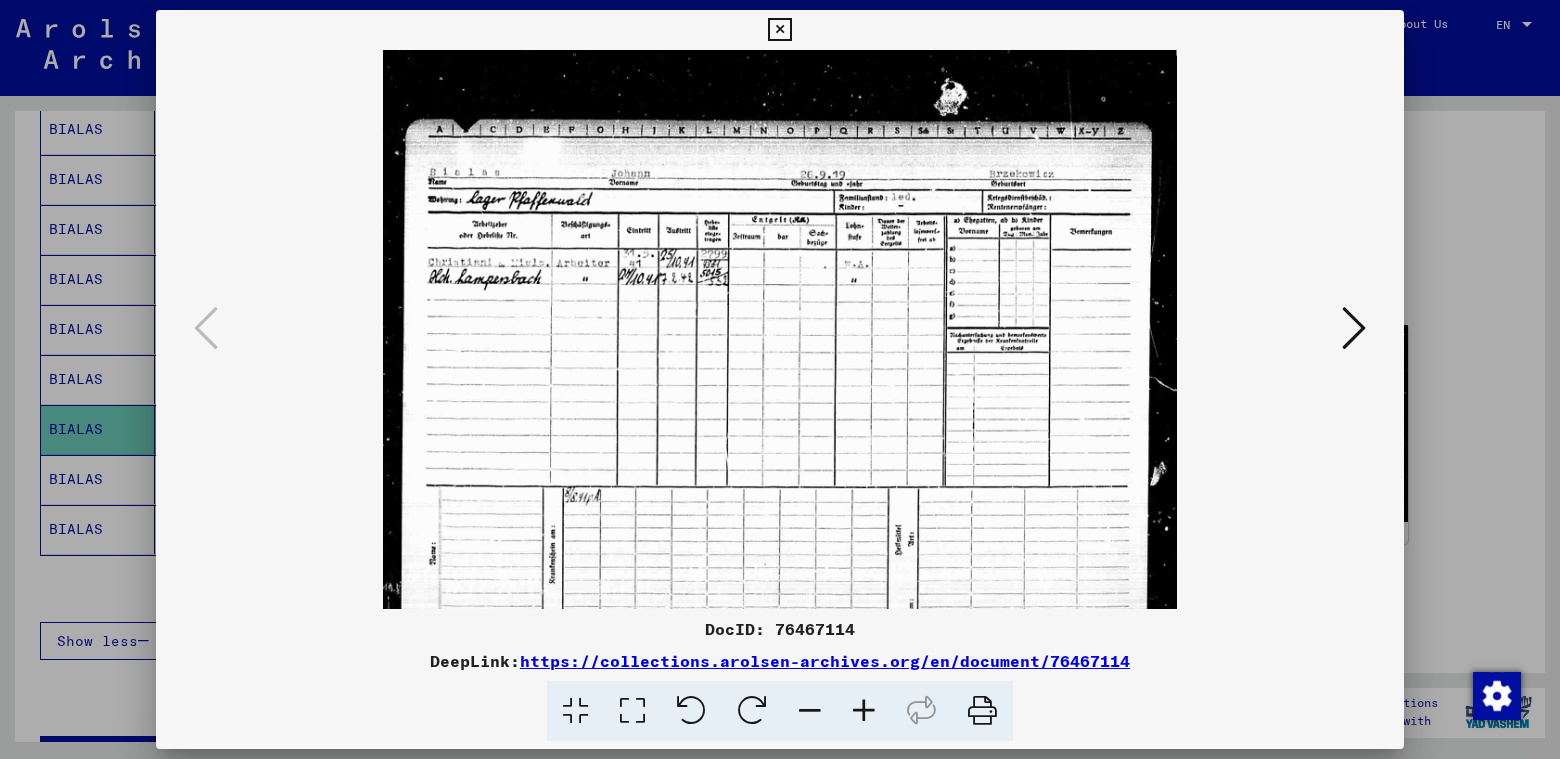 click at bounding box center (864, 711) 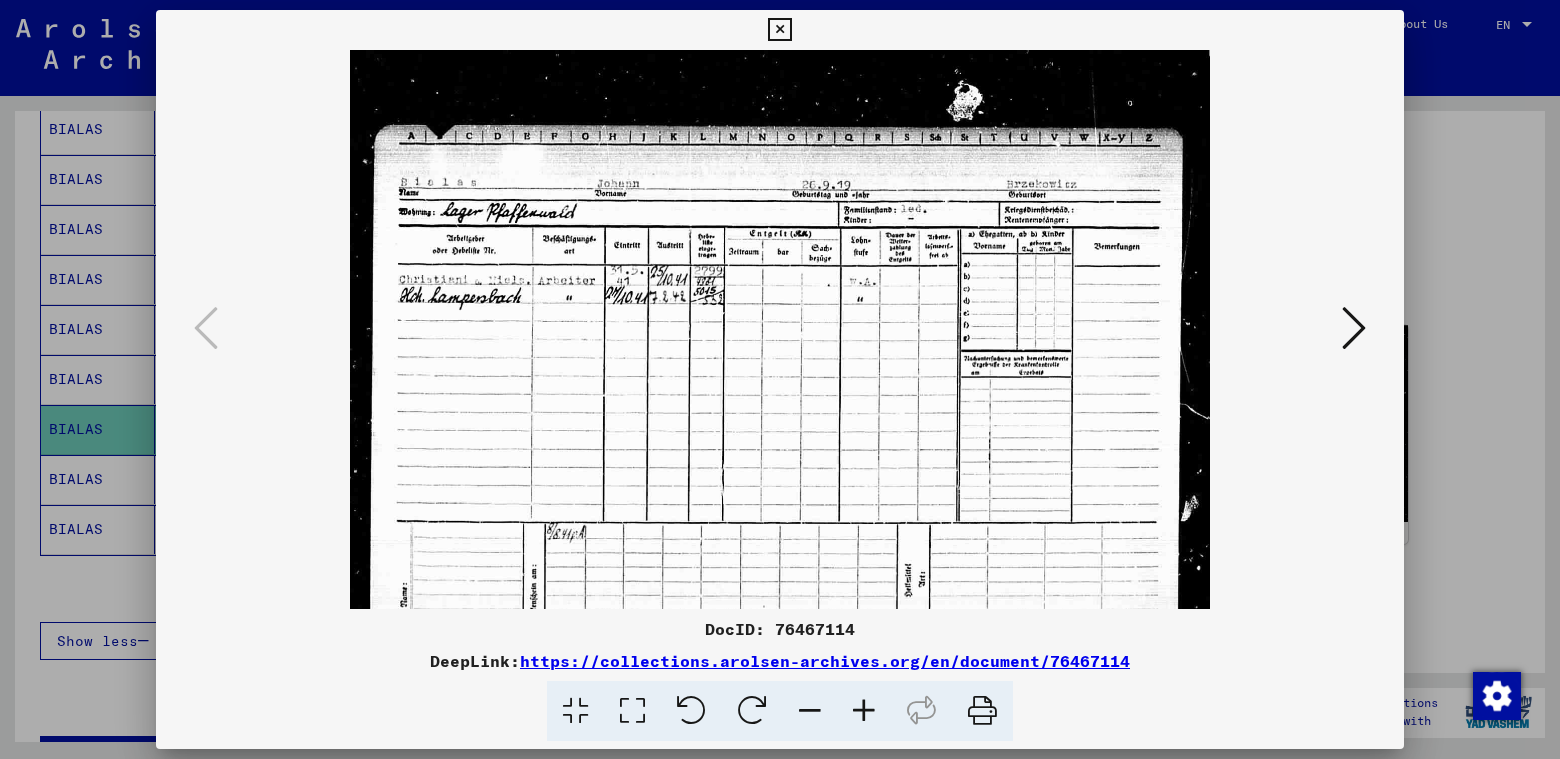 click at bounding box center (864, 711) 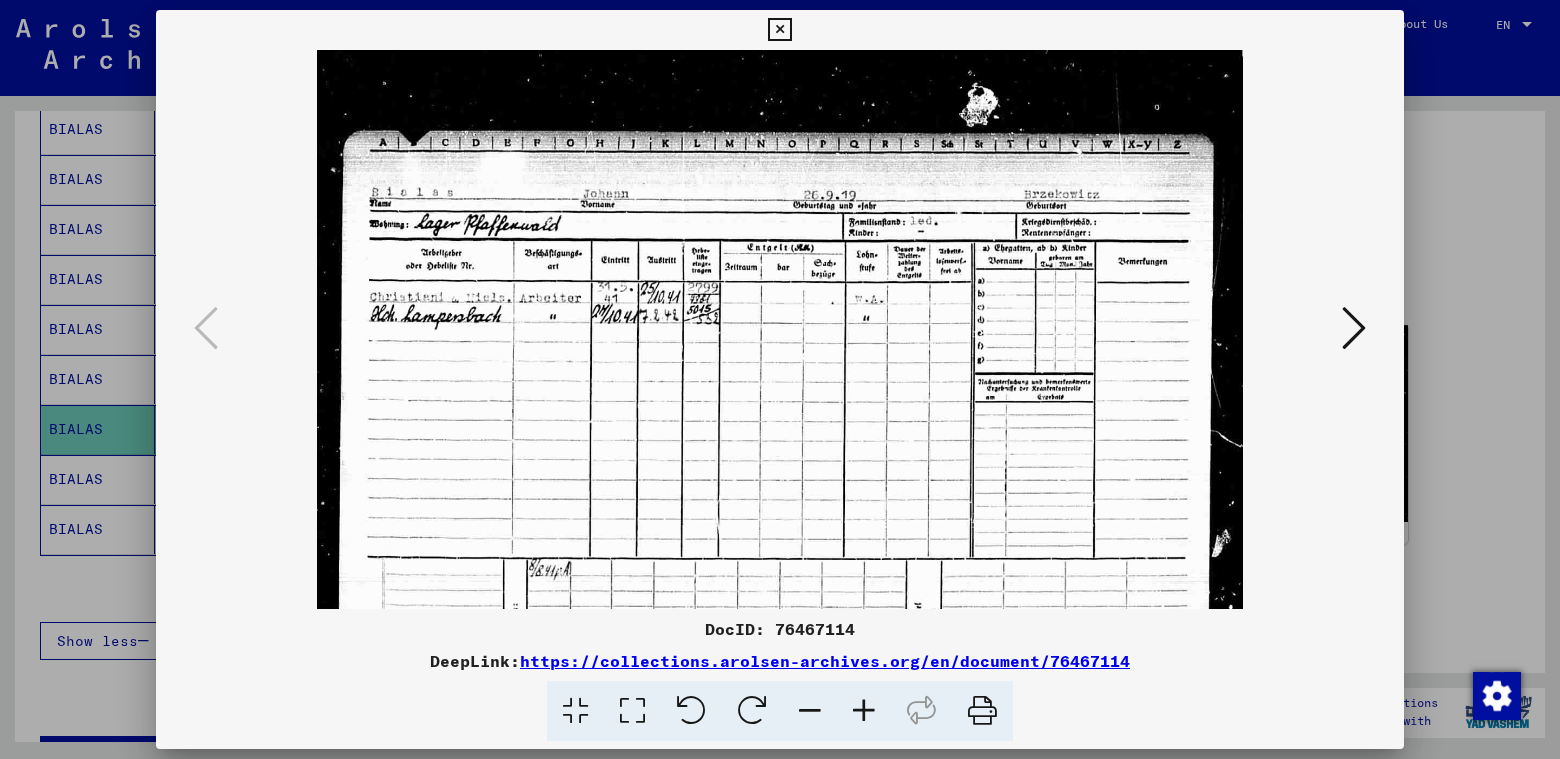 click at bounding box center (864, 711) 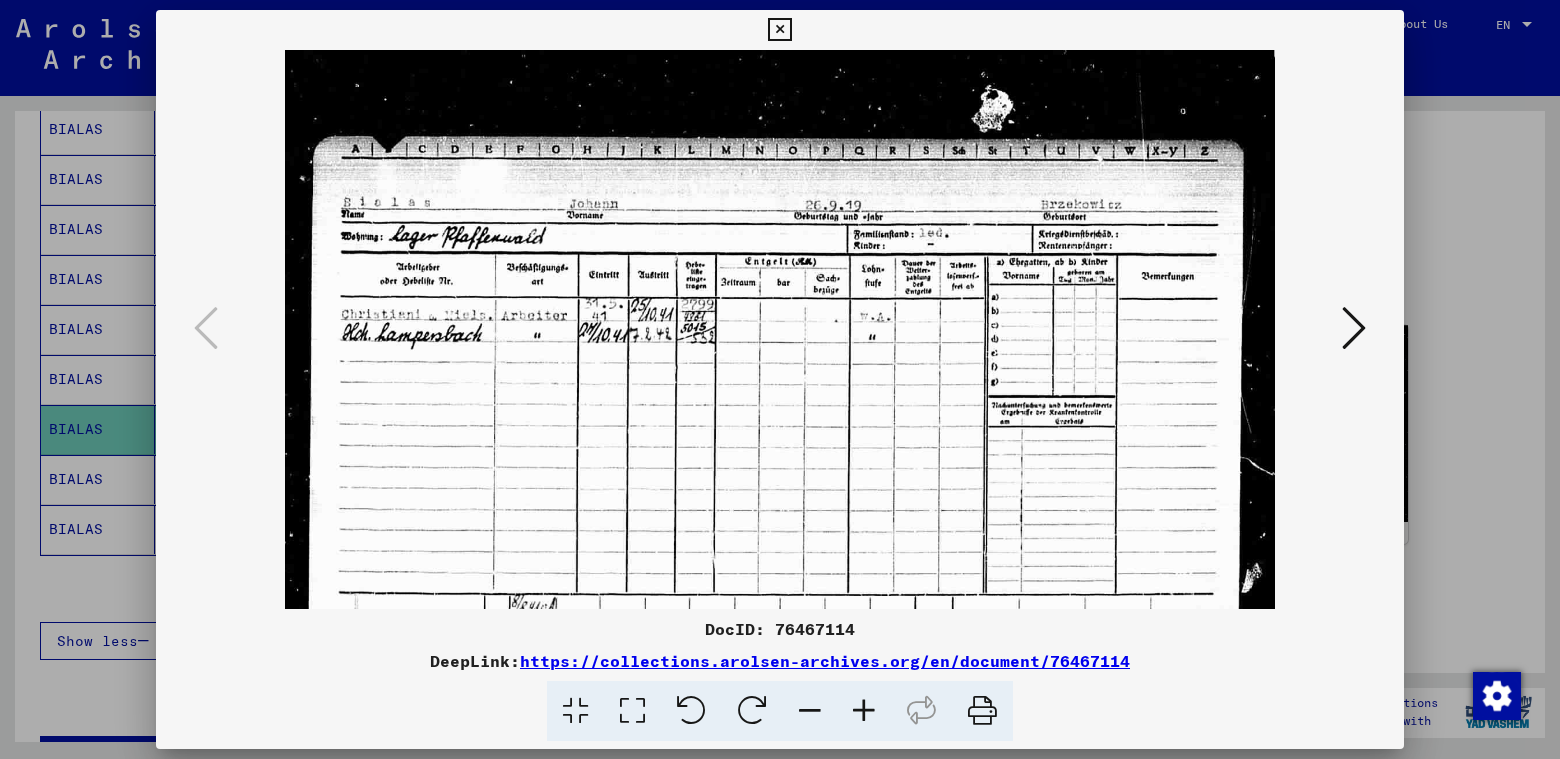 click at bounding box center [779, 30] 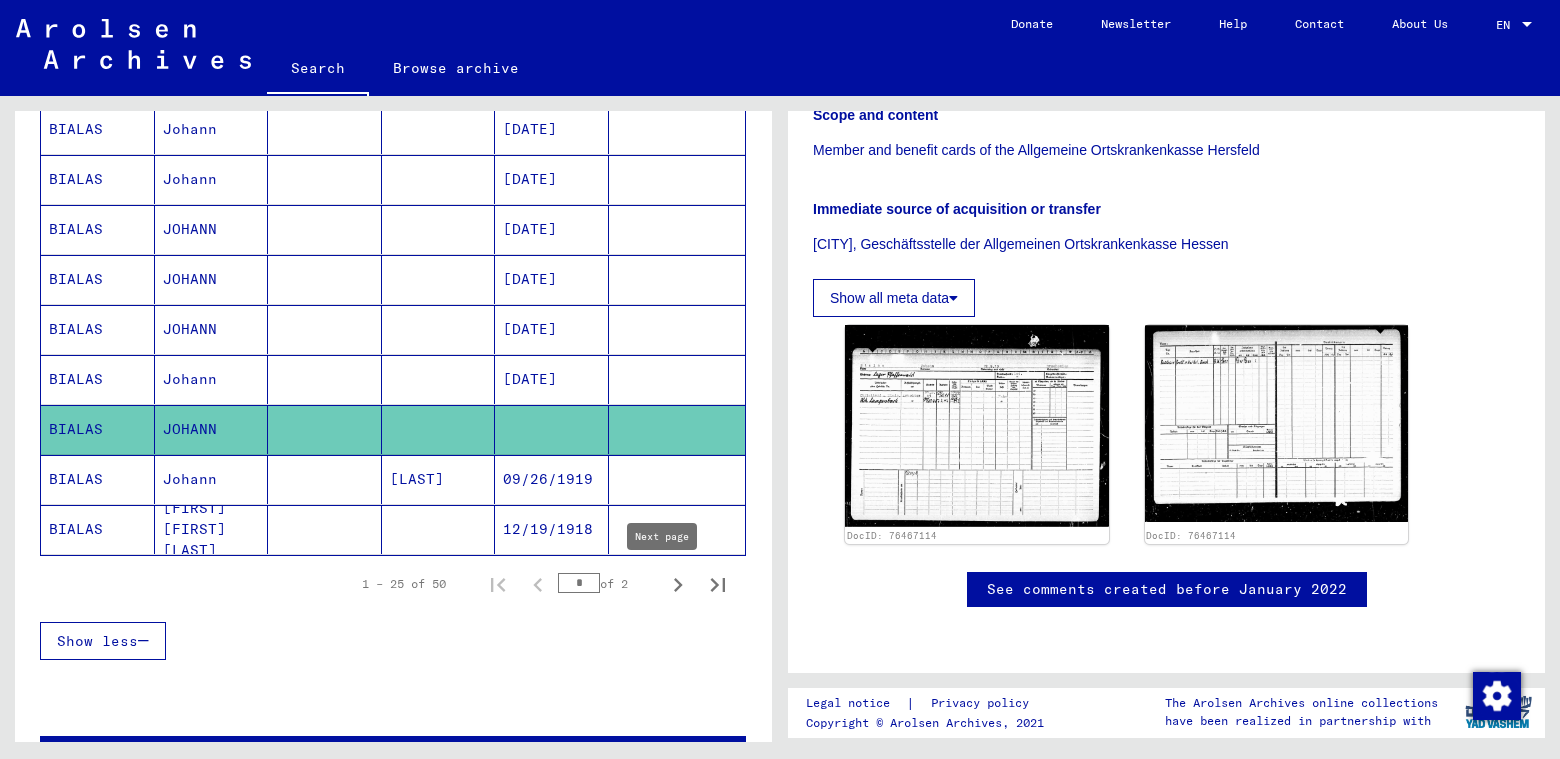 click 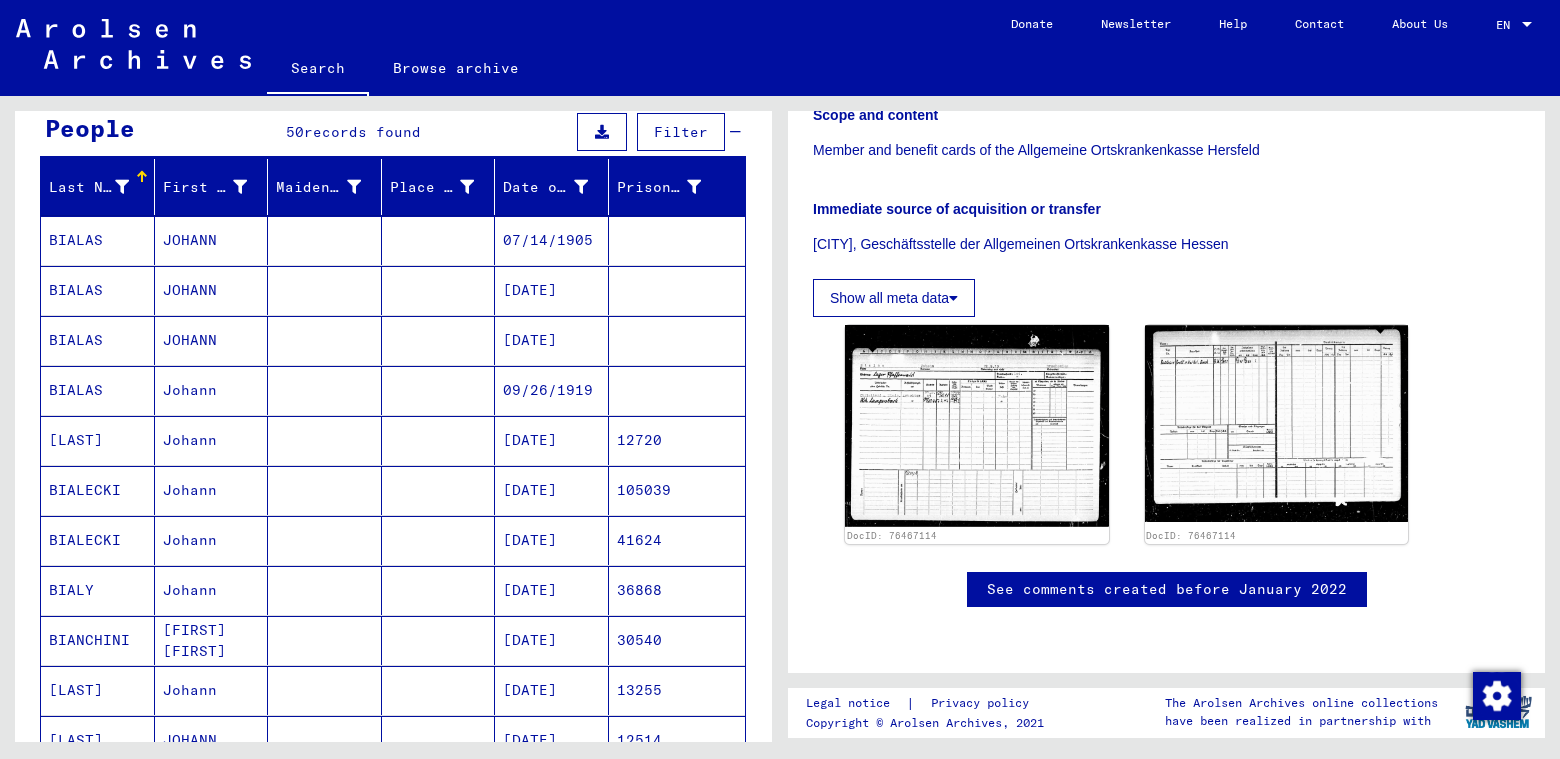 scroll, scrollTop: 200, scrollLeft: 0, axis: vertical 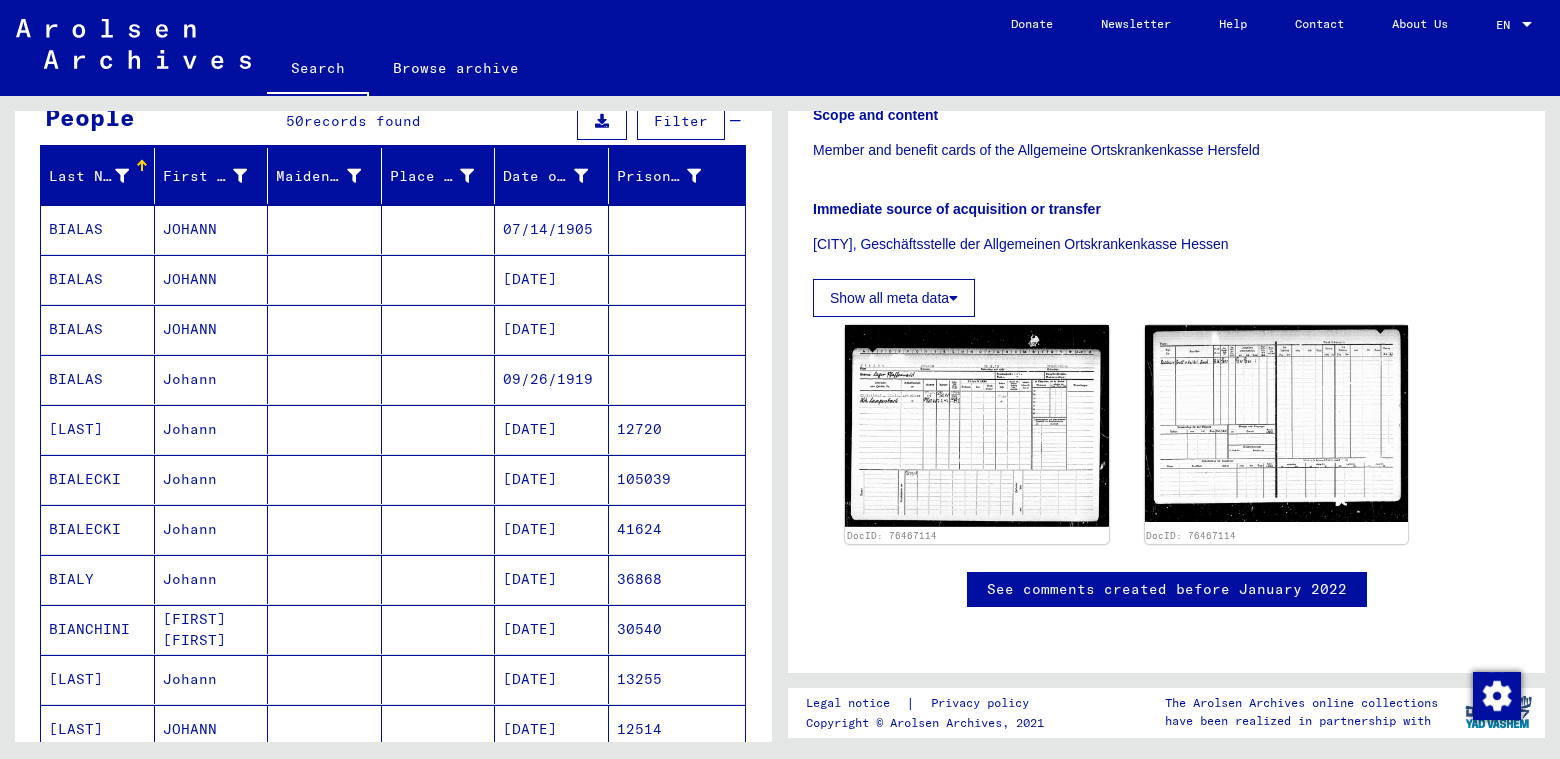 click at bounding box center [439, 279] 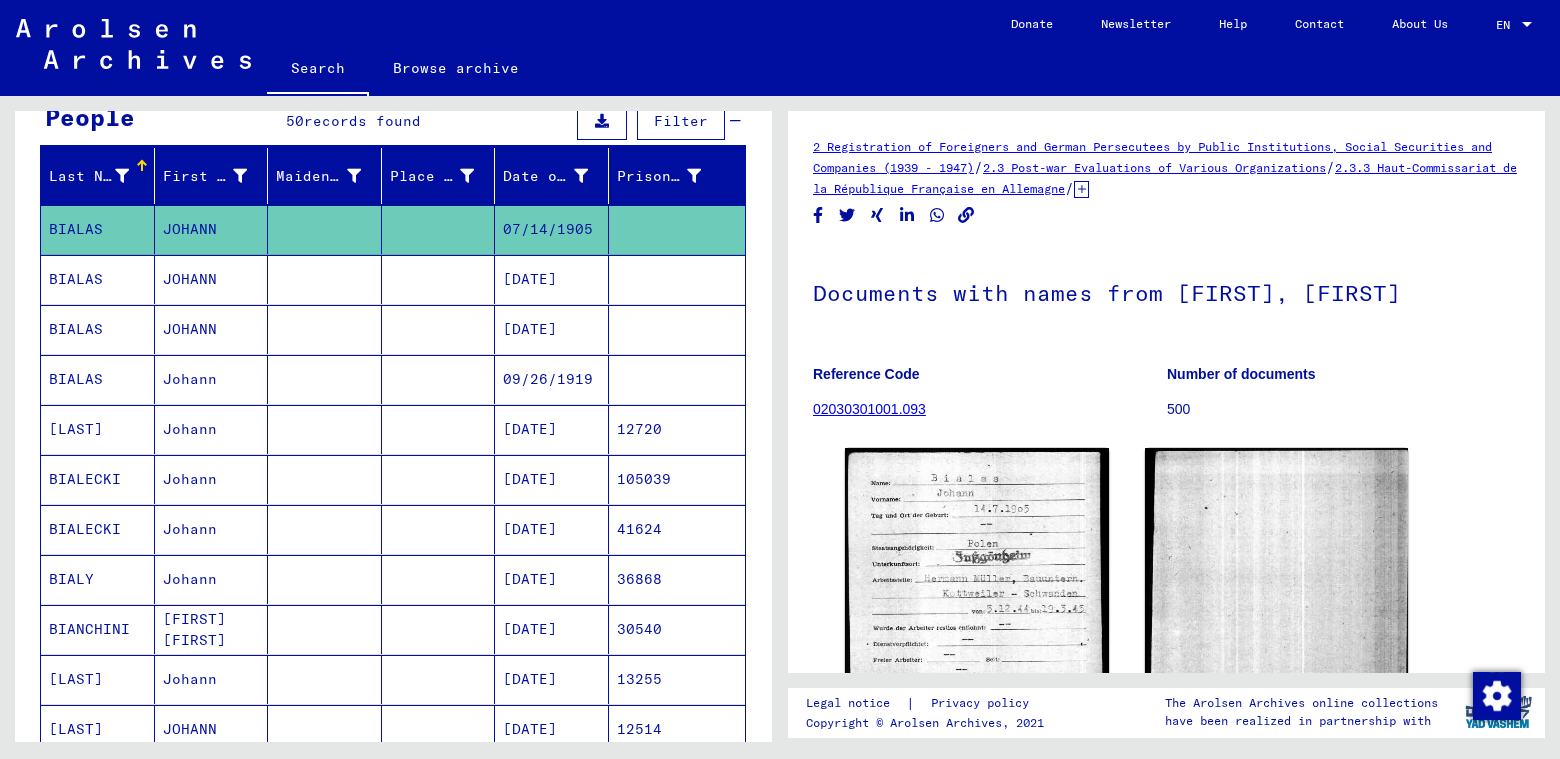 scroll, scrollTop: 0, scrollLeft: 0, axis: both 